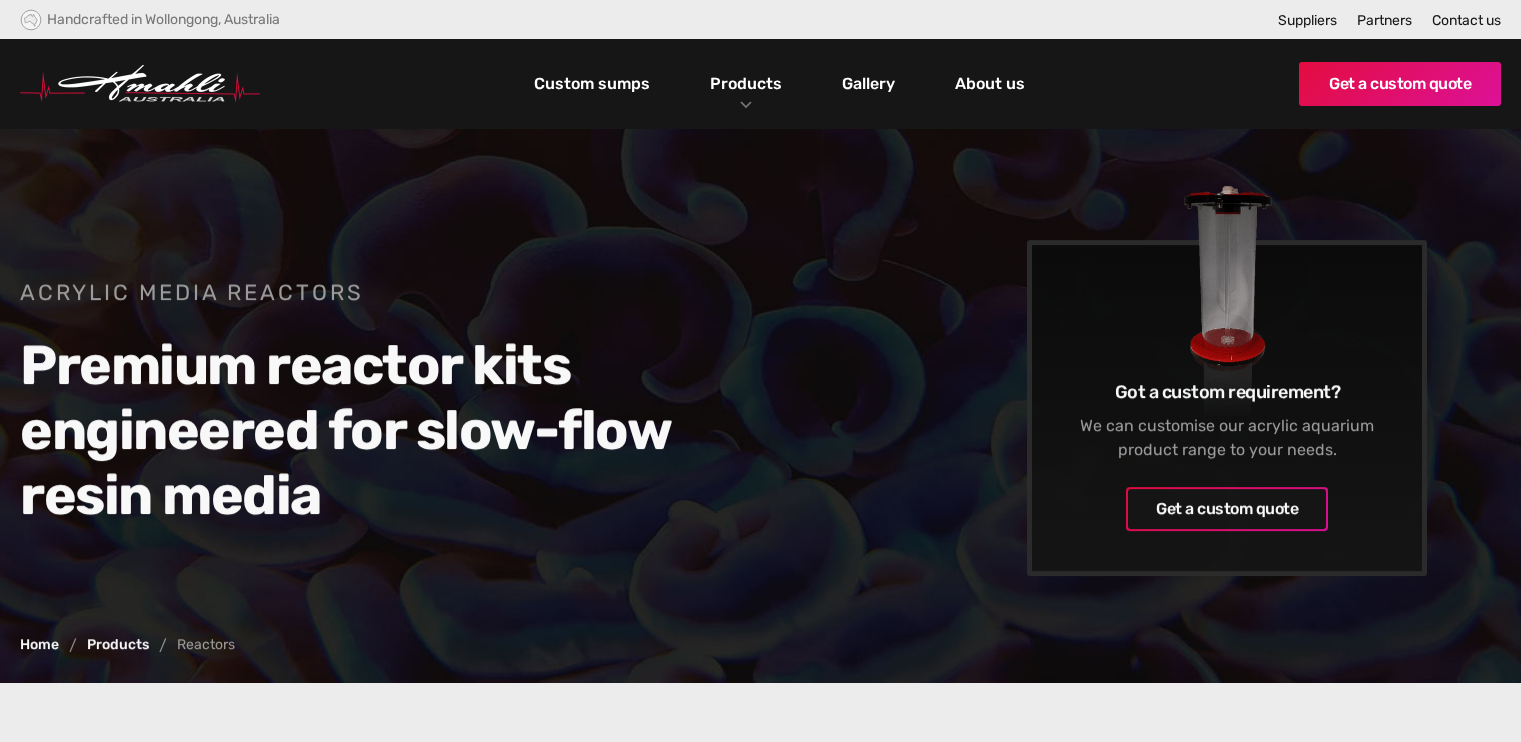 scroll, scrollTop: 0, scrollLeft: 0, axis: both 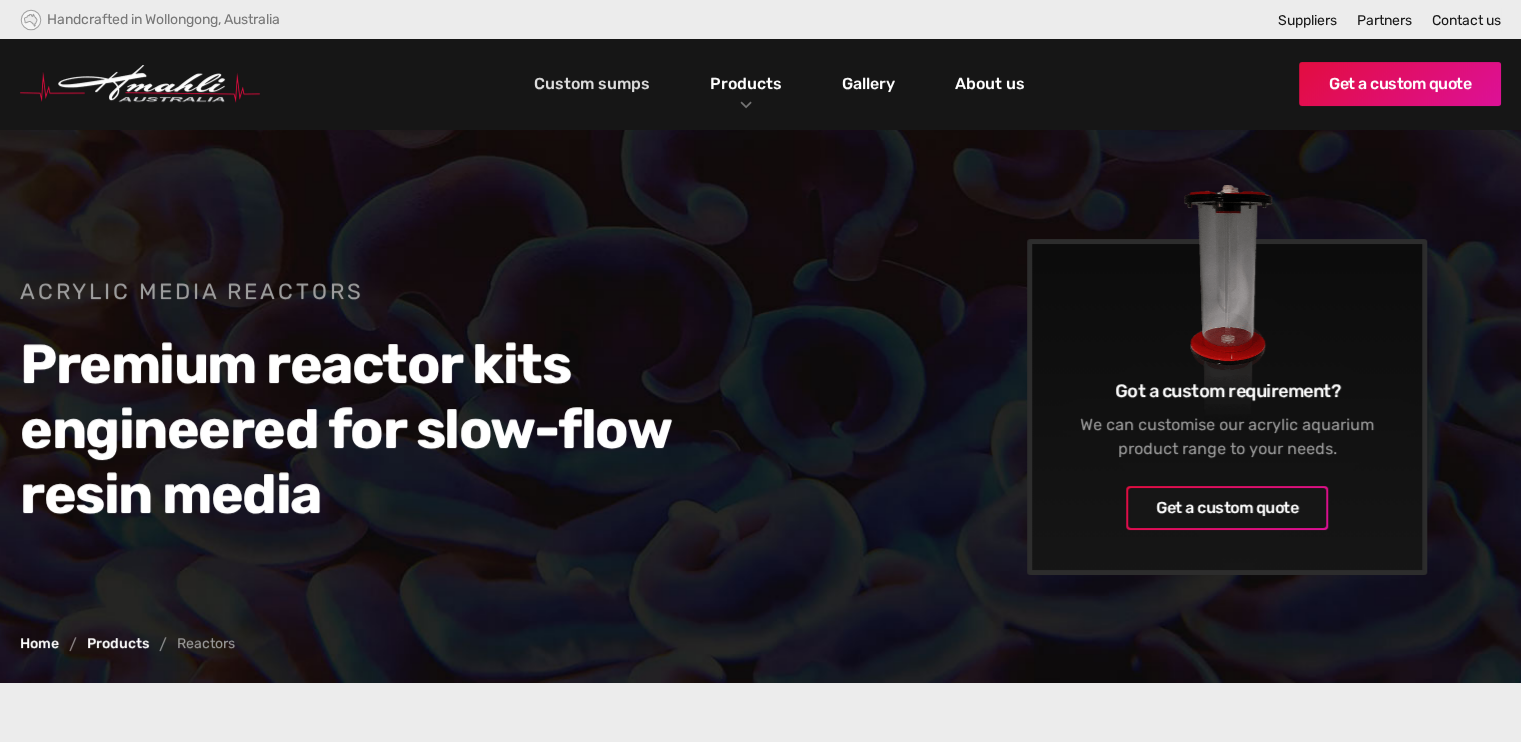 click on "Custom sumps" at bounding box center (592, 84) 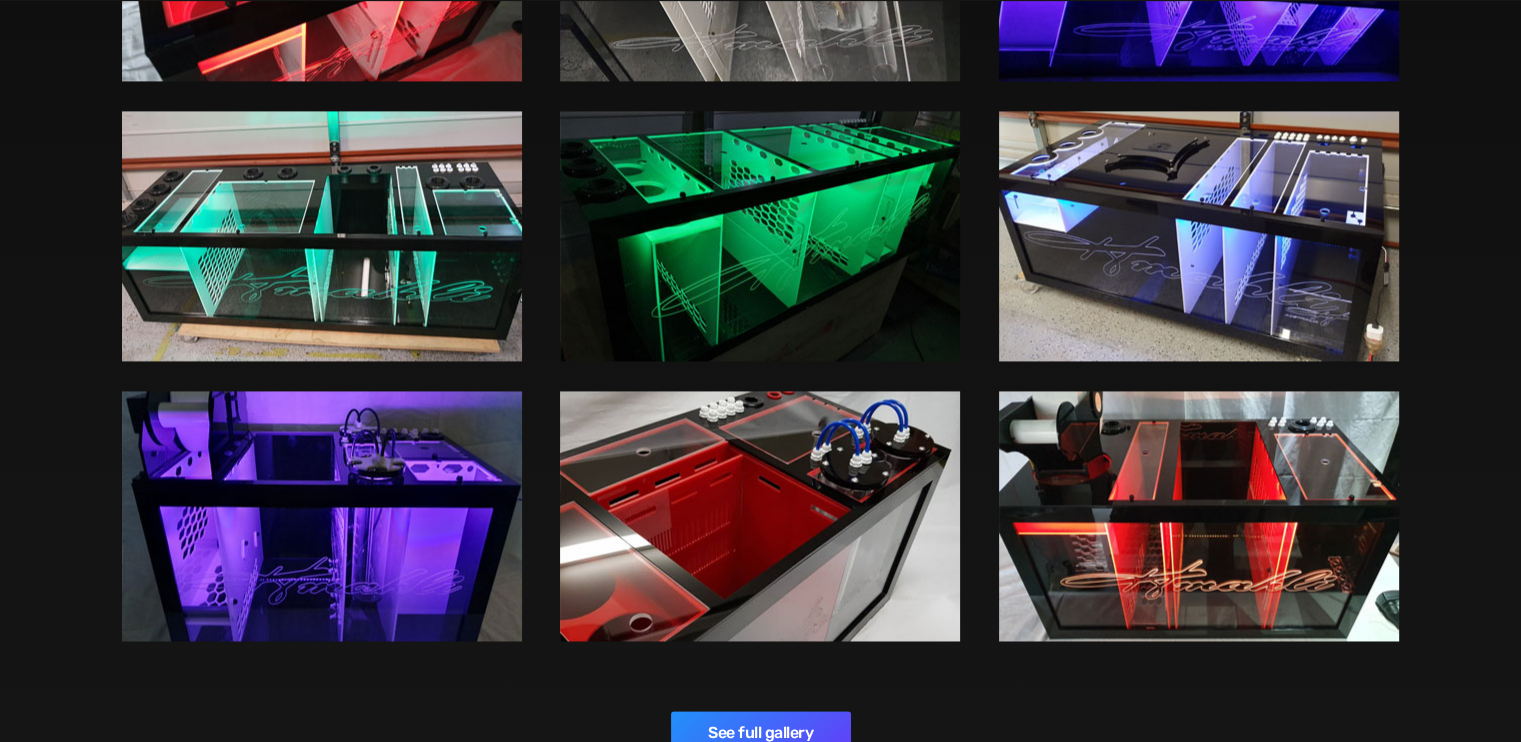 scroll, scrollTop: 3144, scrollLeft: 0, axis: vertical 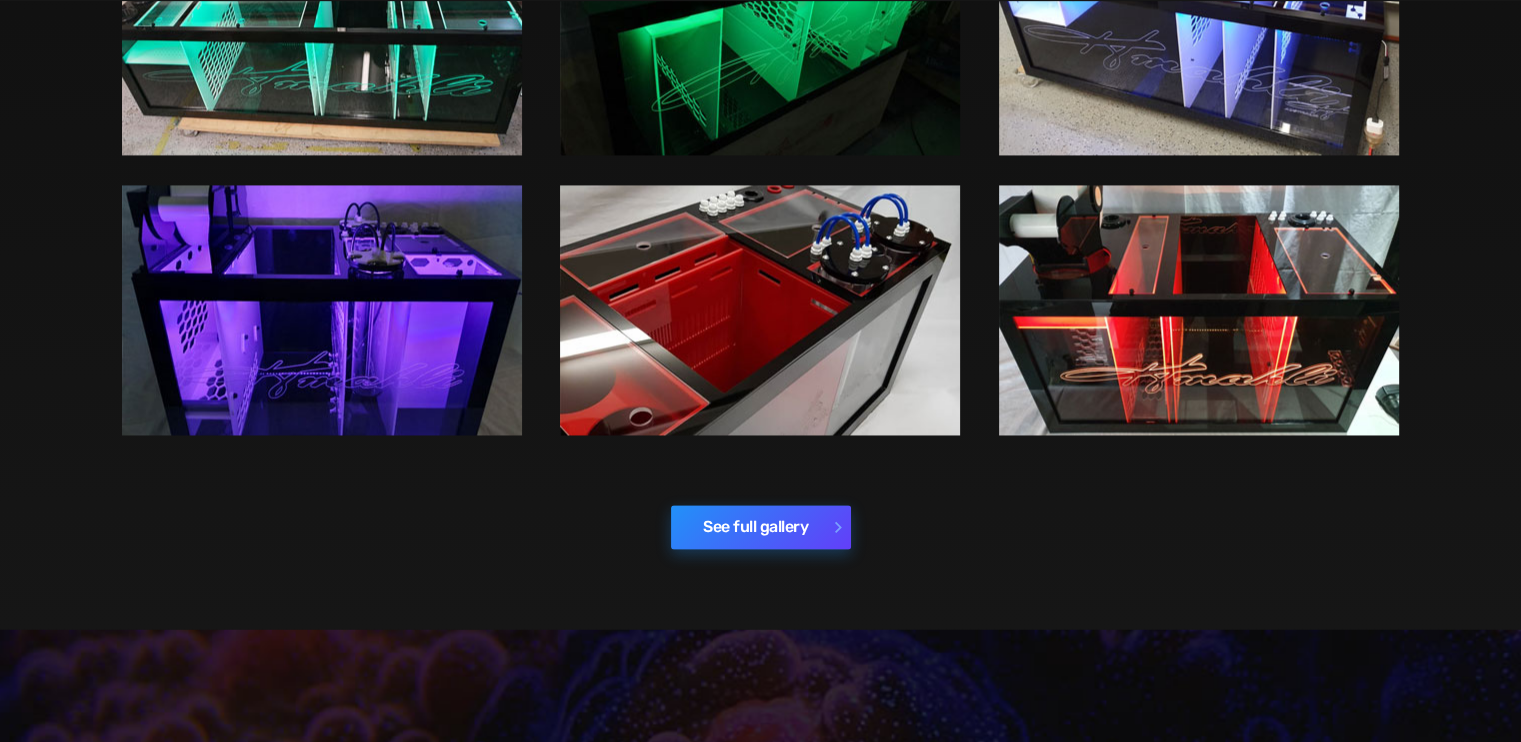 click on "See full gallery" at bounding box center (761, 527) 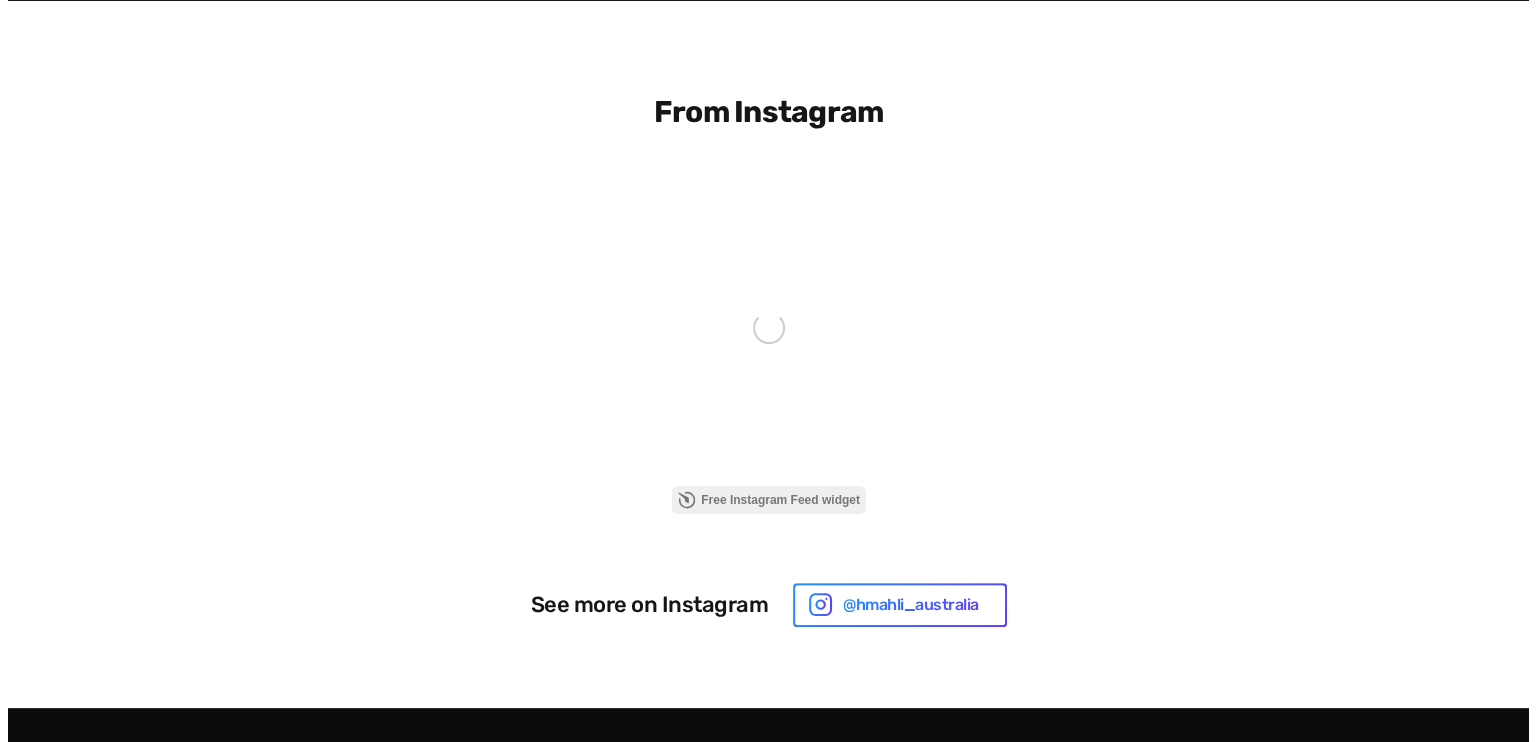 scroll, scrollTop: 514, scrollLeft: 0, axis: vertical 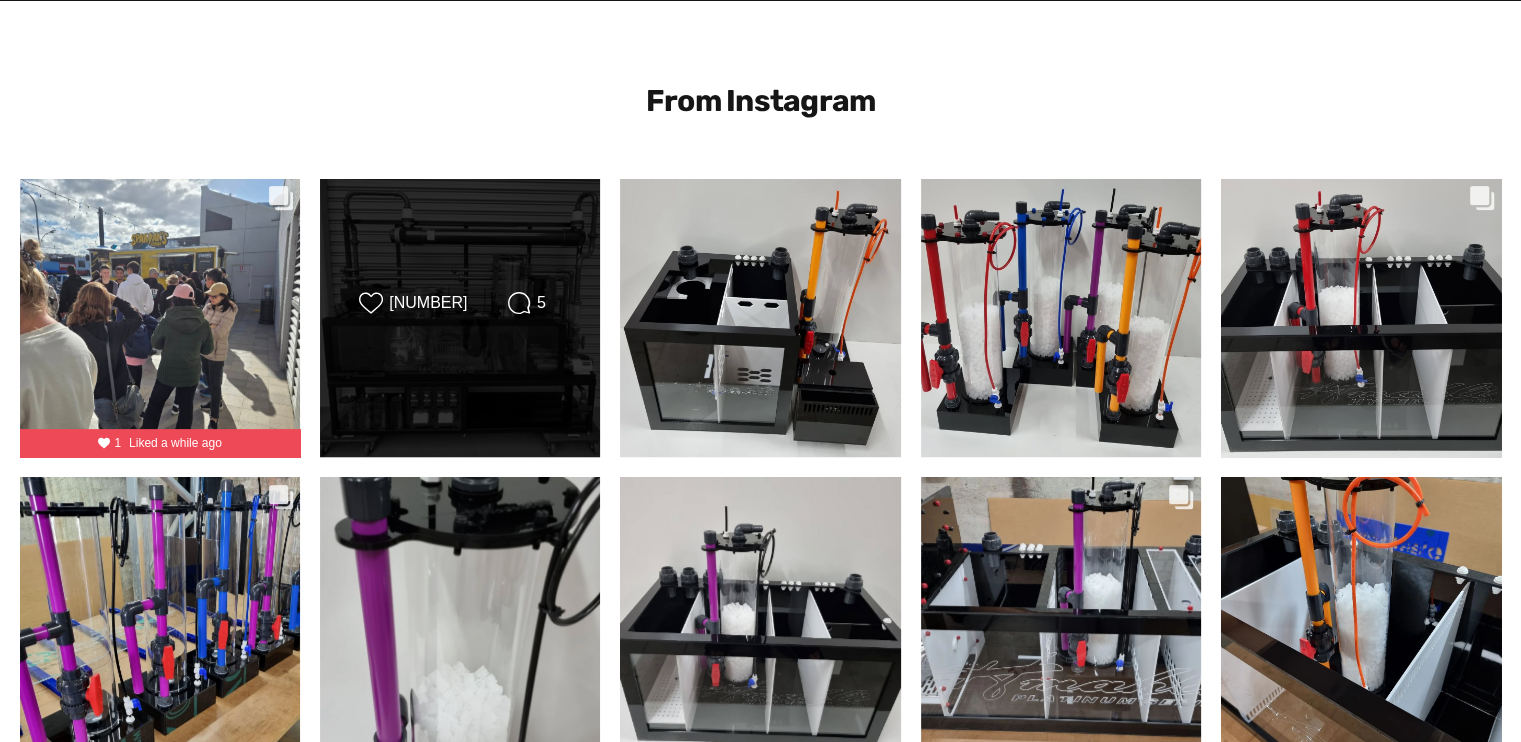 click on "Likes Count
[NUMBER]
Comments Count
[NUMBER]" at bounding box center [460, 318] 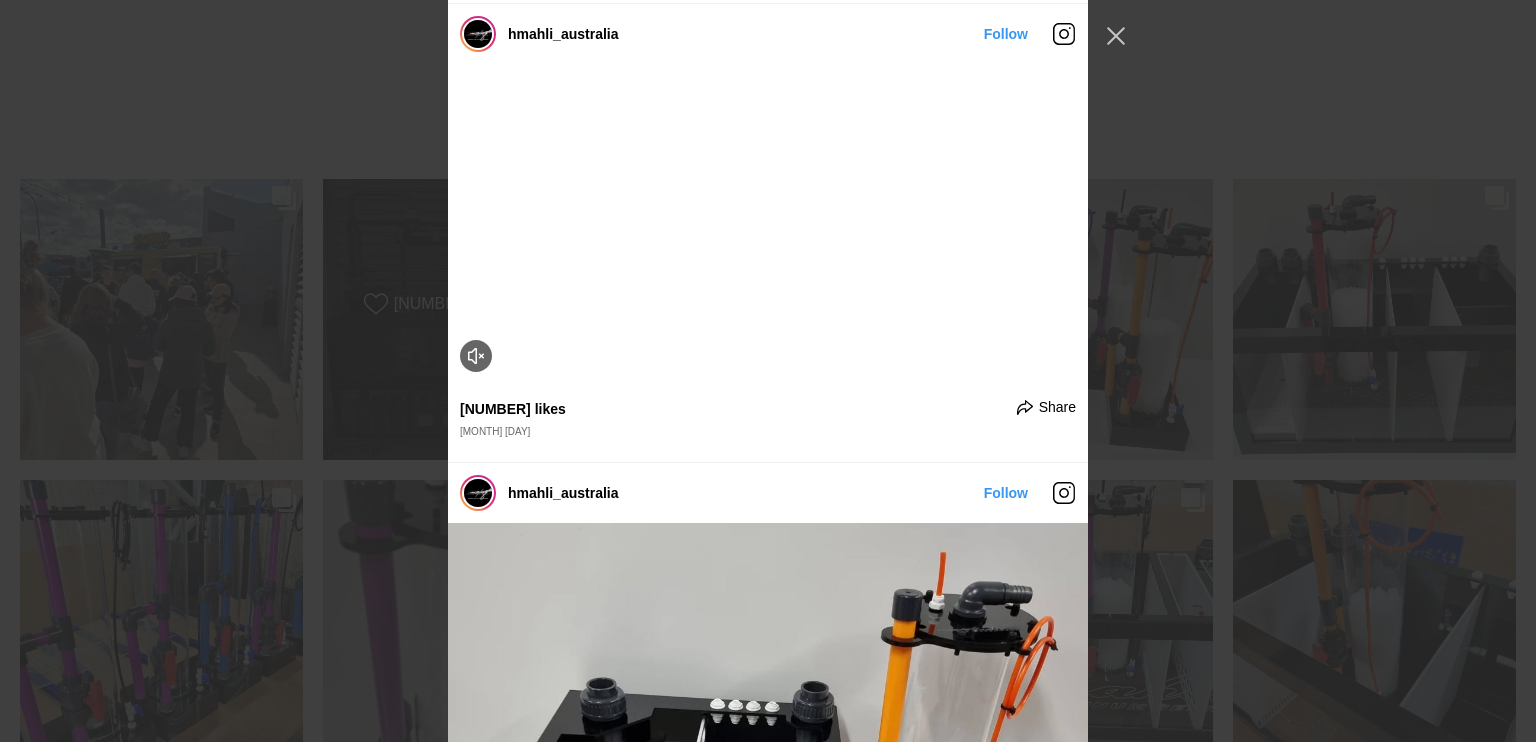 scroll, scrollTop: 351, scrollLeft: 0, axis: vertical 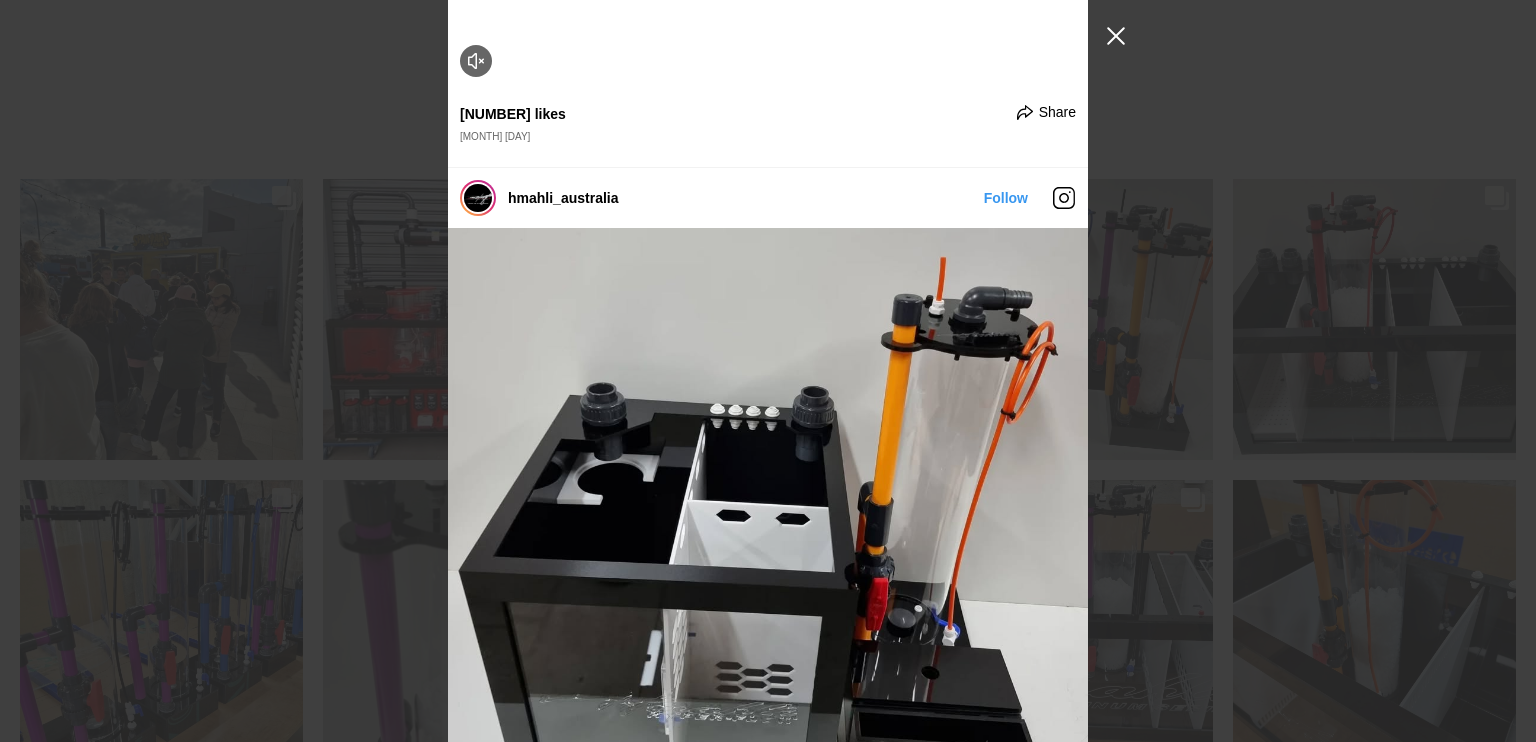 click at bounding box center (1116, 36) 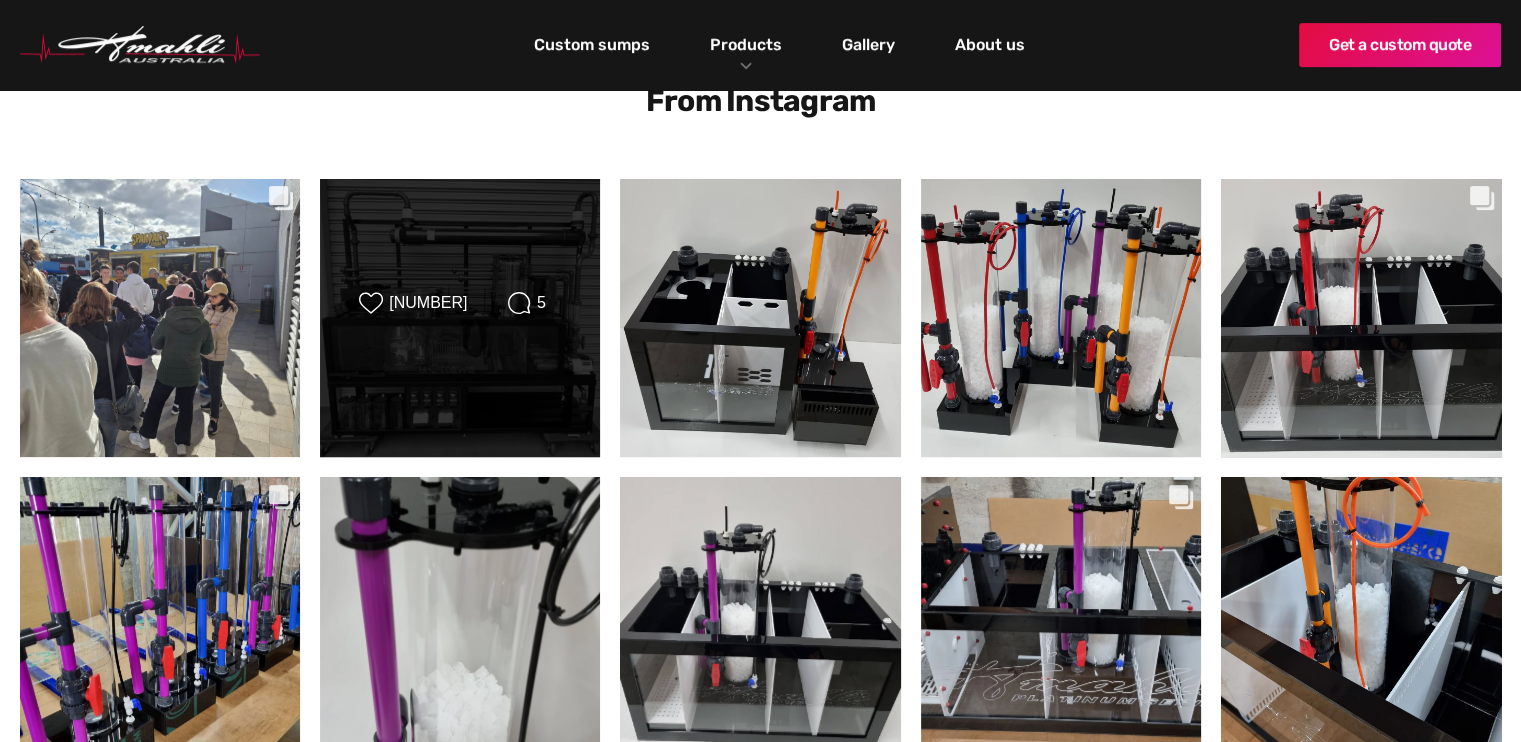 click on "Likes Count
[NUMBER]
Comments Count
[NUMBER]" at bounding box center (460, 318) 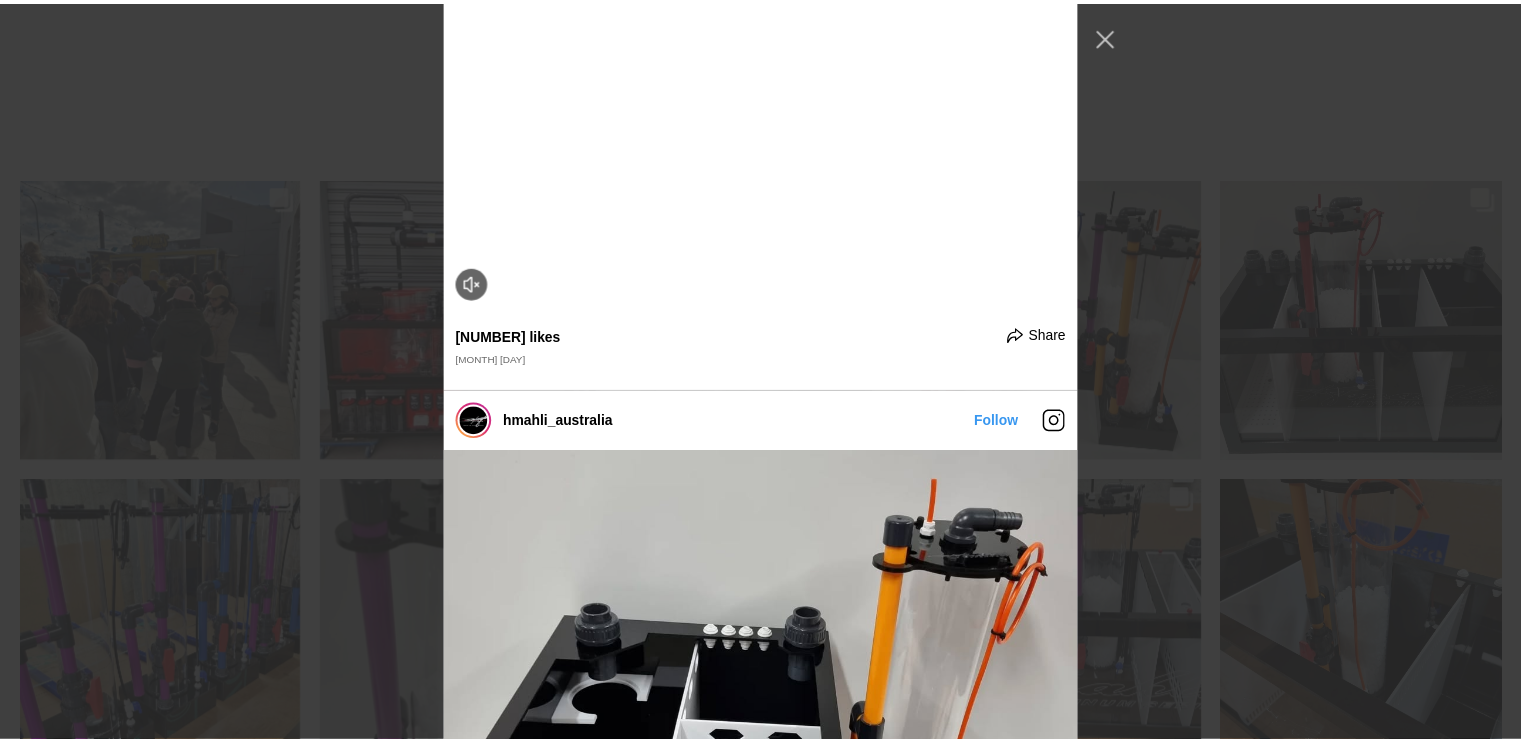 scroll, scrollTop: 364, scrollLeft: 0, axis: vertical 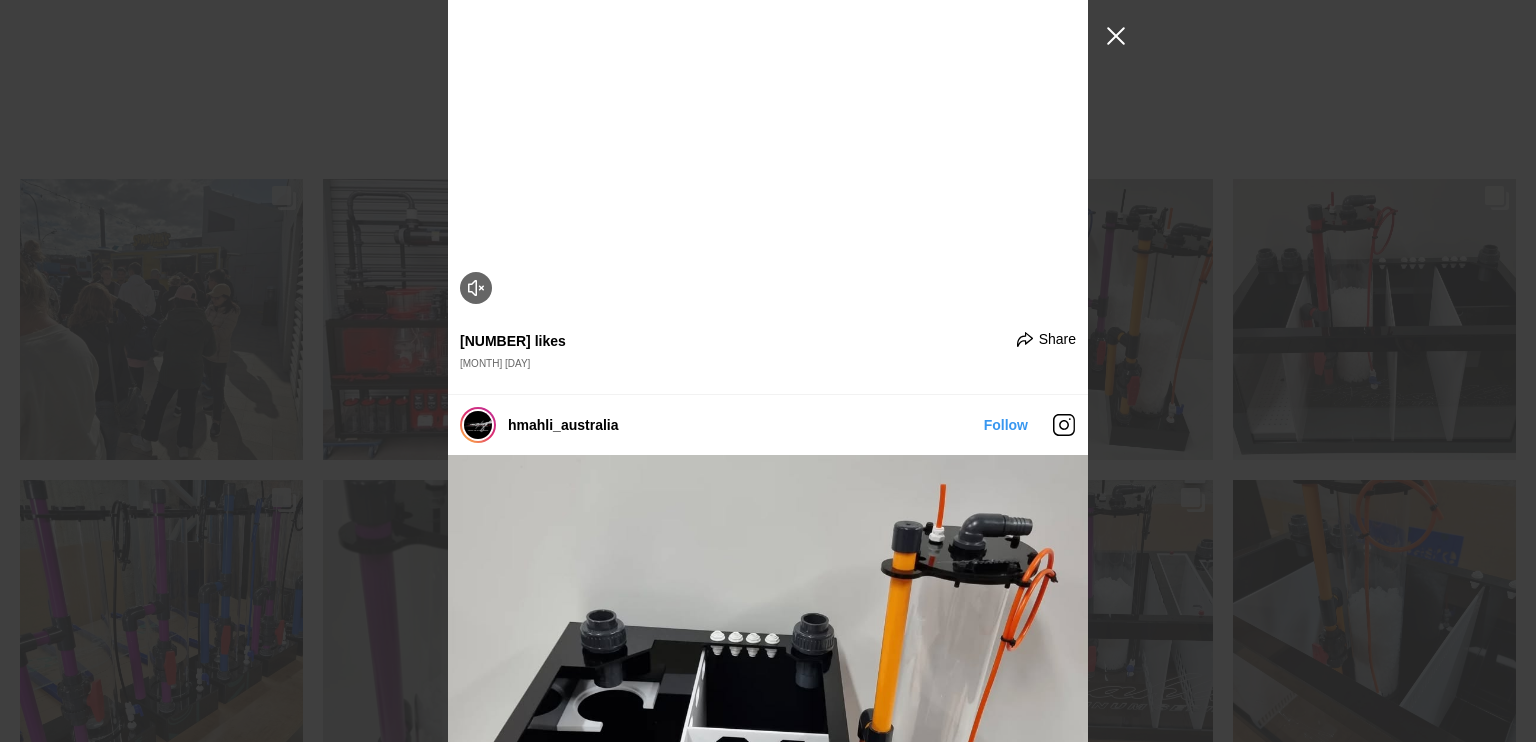 click at bounding box center (1116, 36) 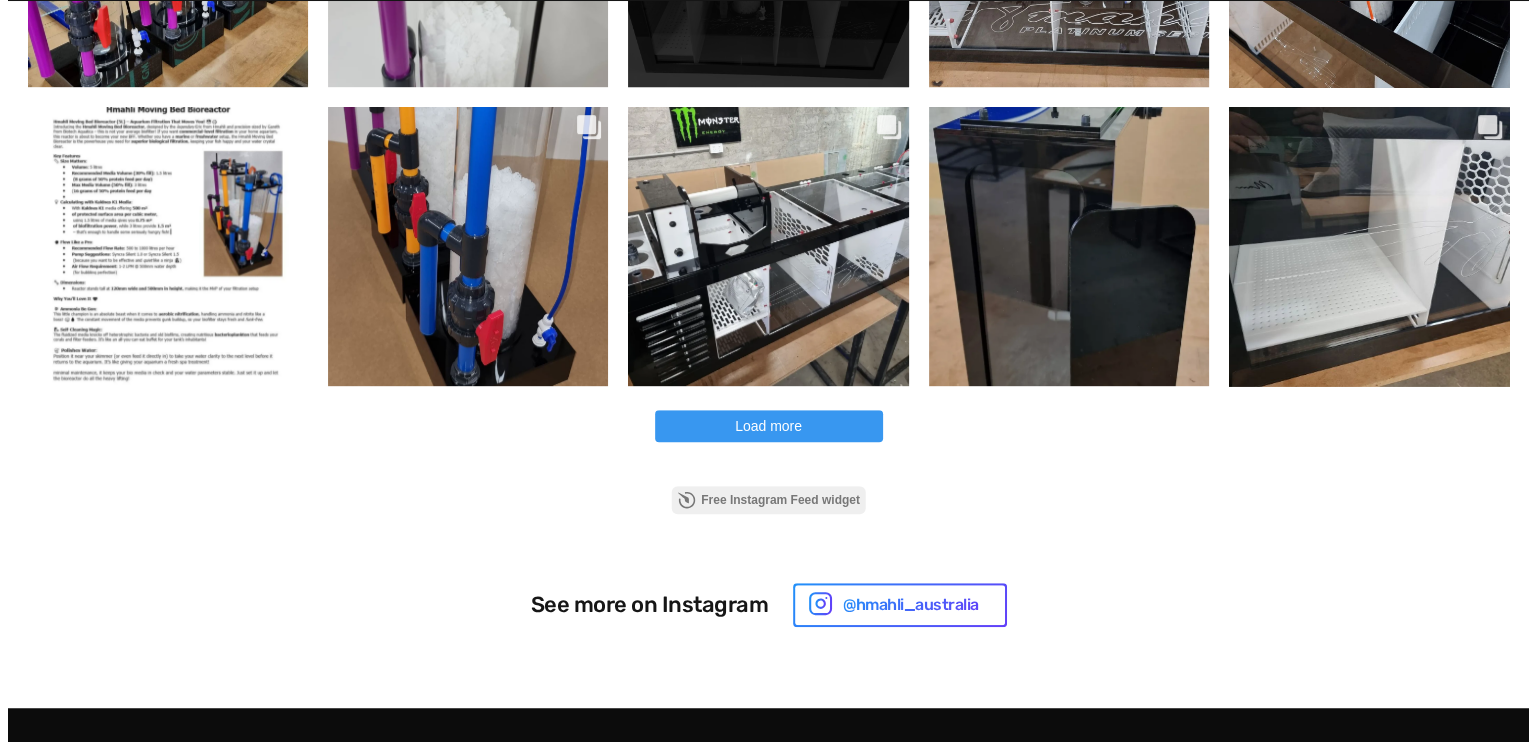 scroll, scrollTop: 1184, scrollLeft: 0, axis: vertical 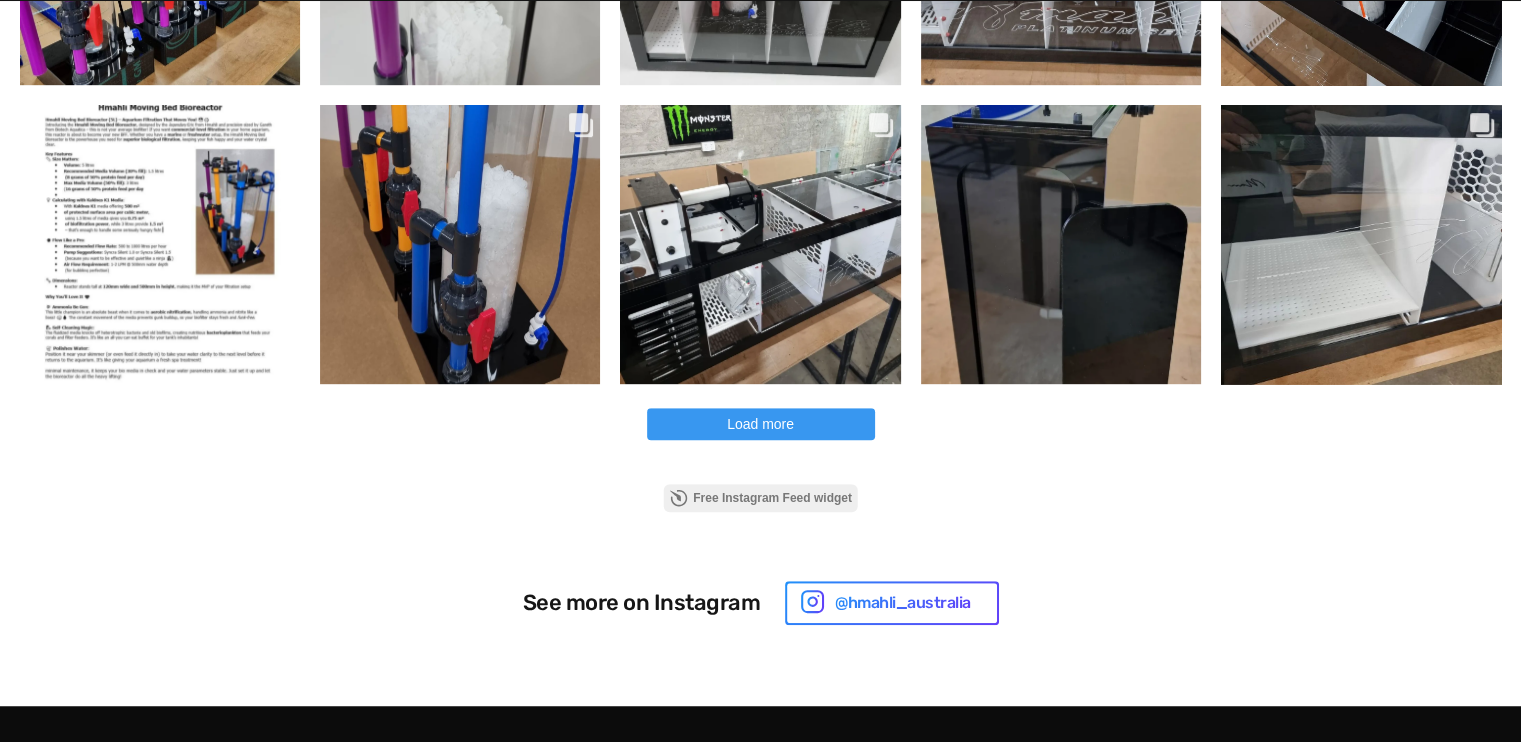 click on "Load more" at bounding box center (761, 424) 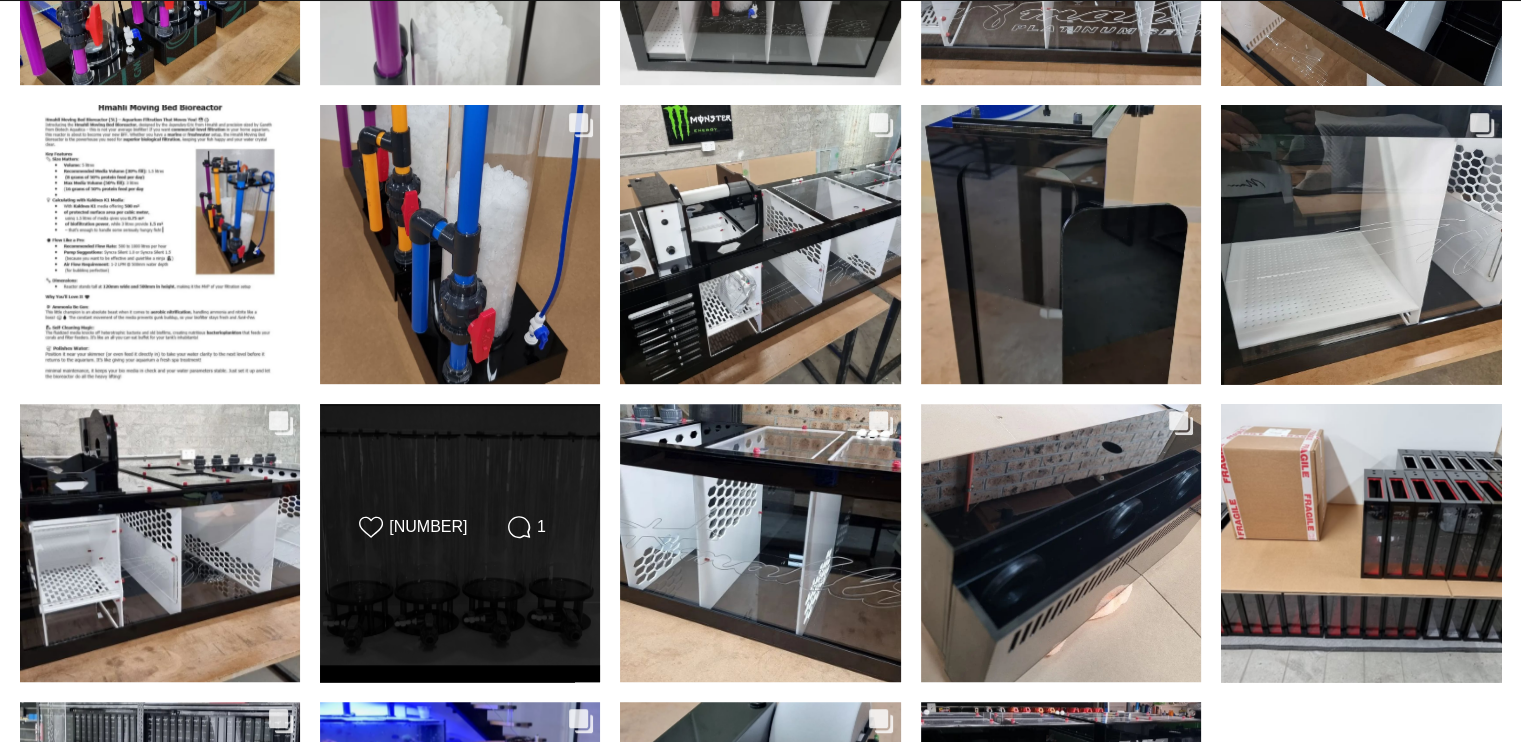 click on "Likes Count
[NUMBER]
Comments Count
[NUMBER]" at bounding box center [460, 543] 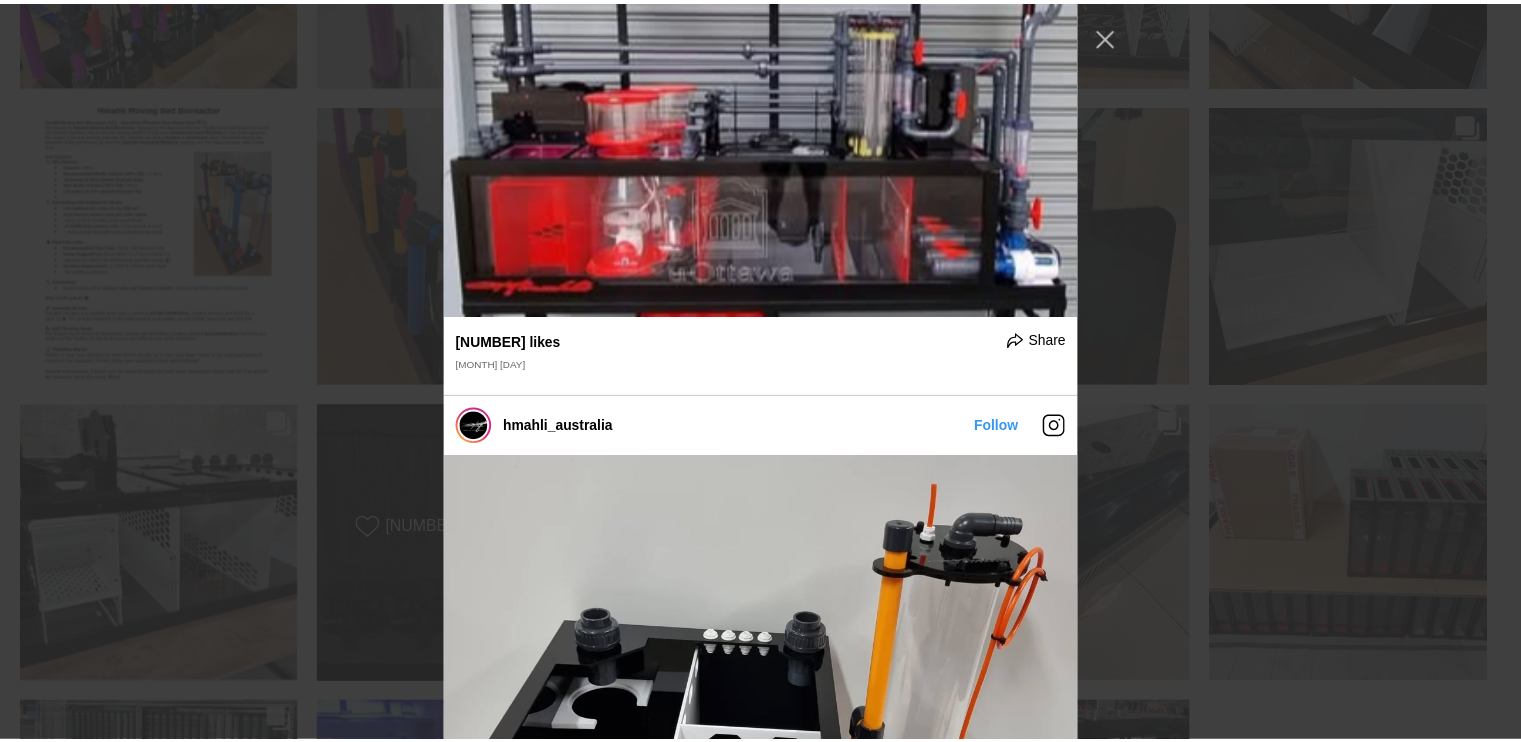 scroll, scrollTop: 6782, scrollLeft: 0, axis: vertical 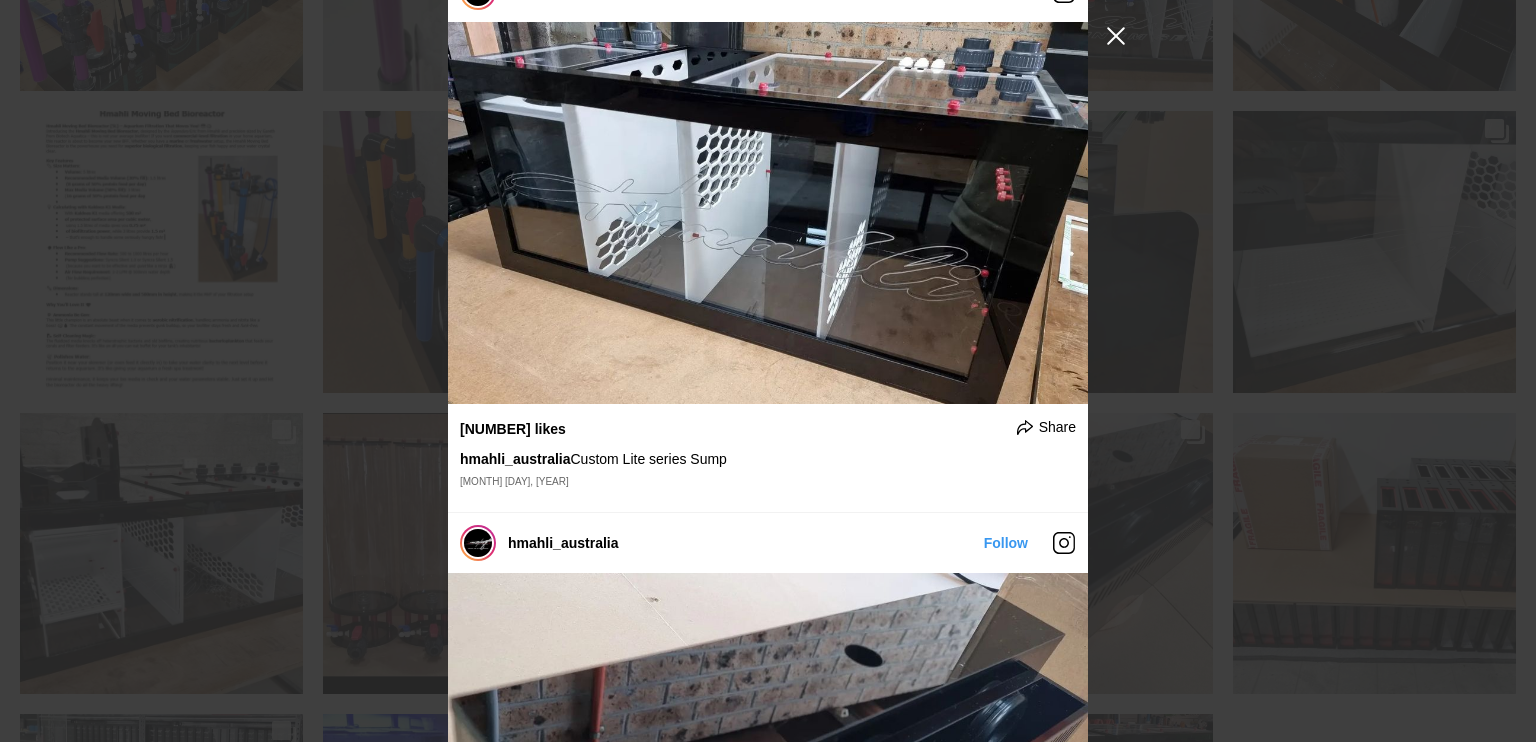click at bounding box center [1116, 36] 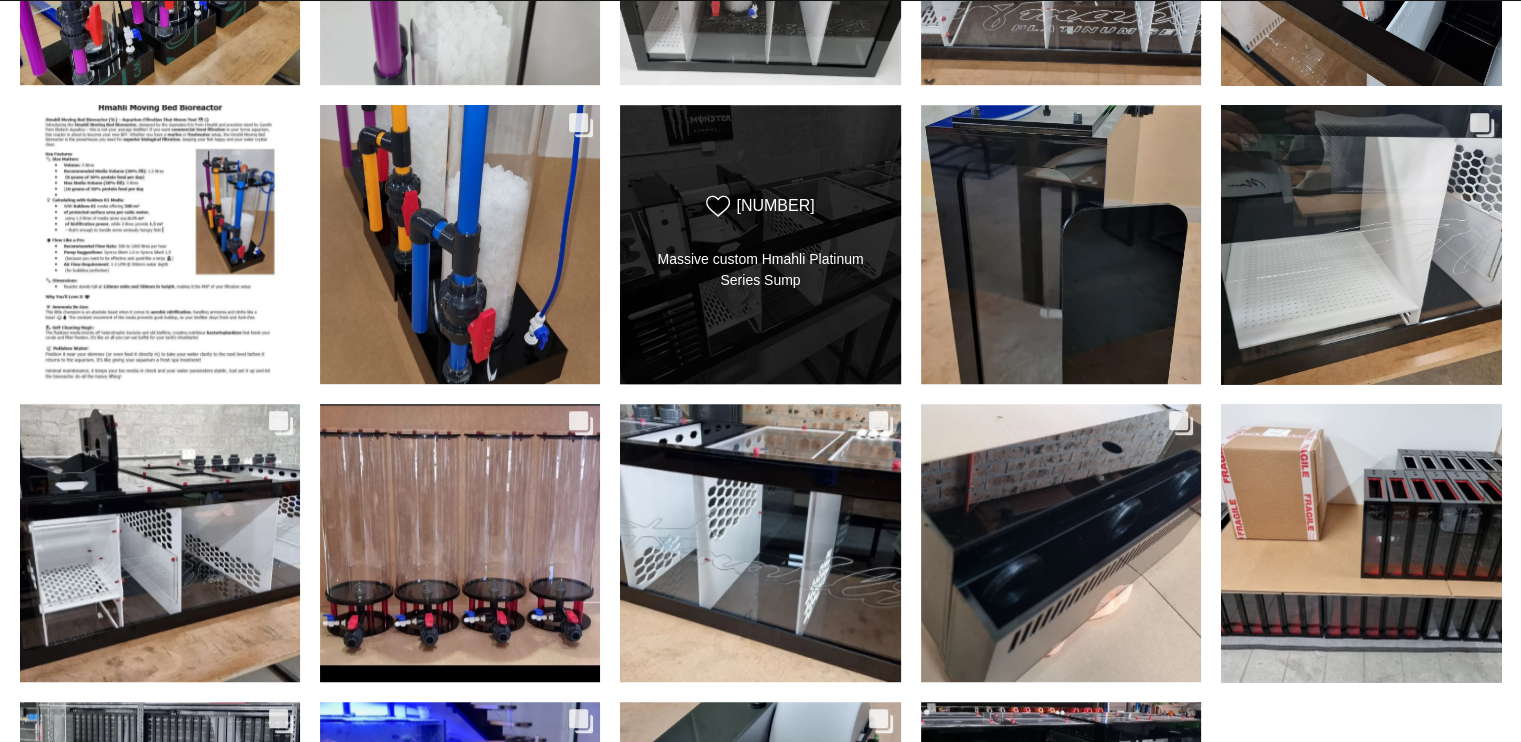 click on "Likes Count
[NUMBER]
Massive custom Hmahli Platinum Series Sump
Massive custom Hmahli Platinum Series Sump" at bounding box center (760, 244) 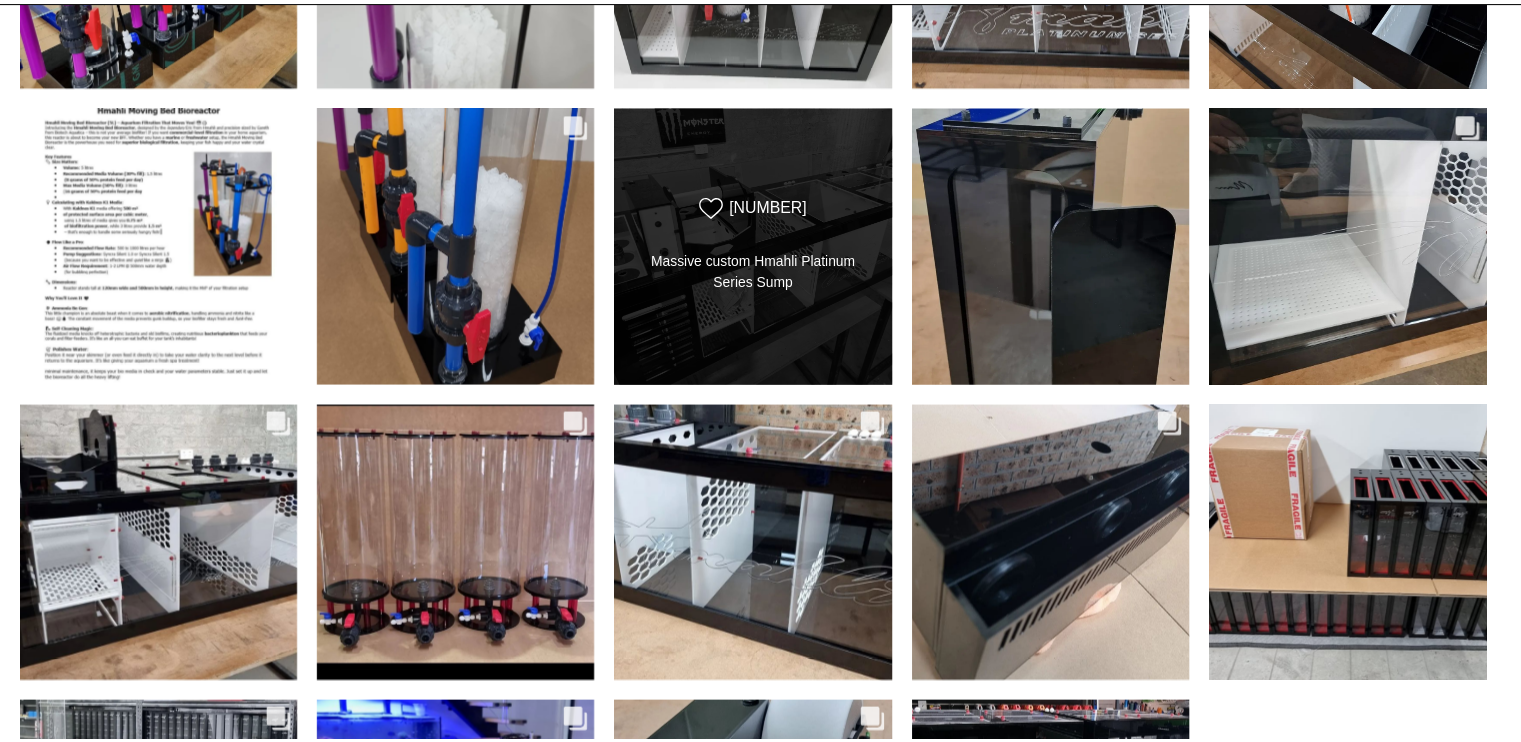 scroll, scrollTop: 5582, scrollLeft: 0, axis: vertical 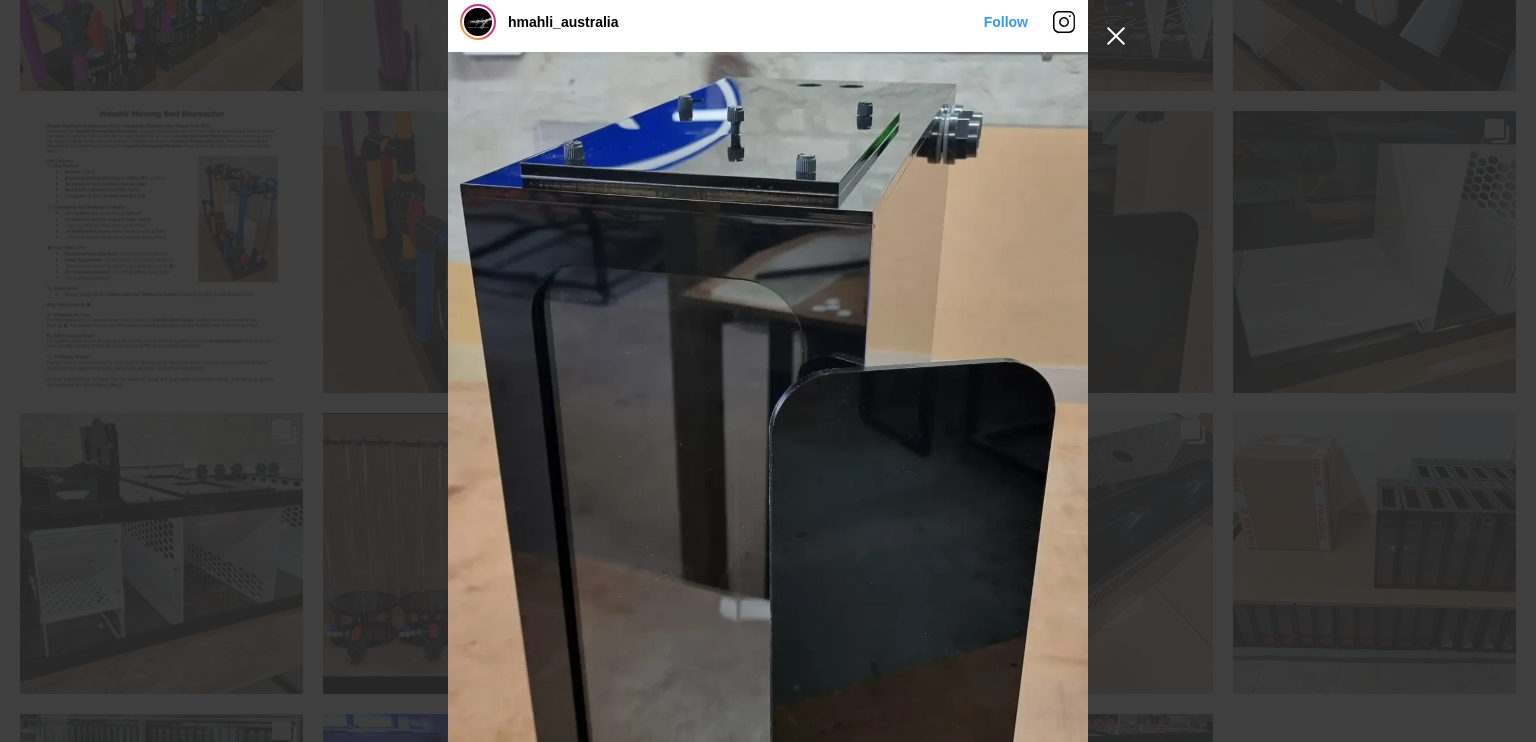 click at bounding box center (1116, 36) 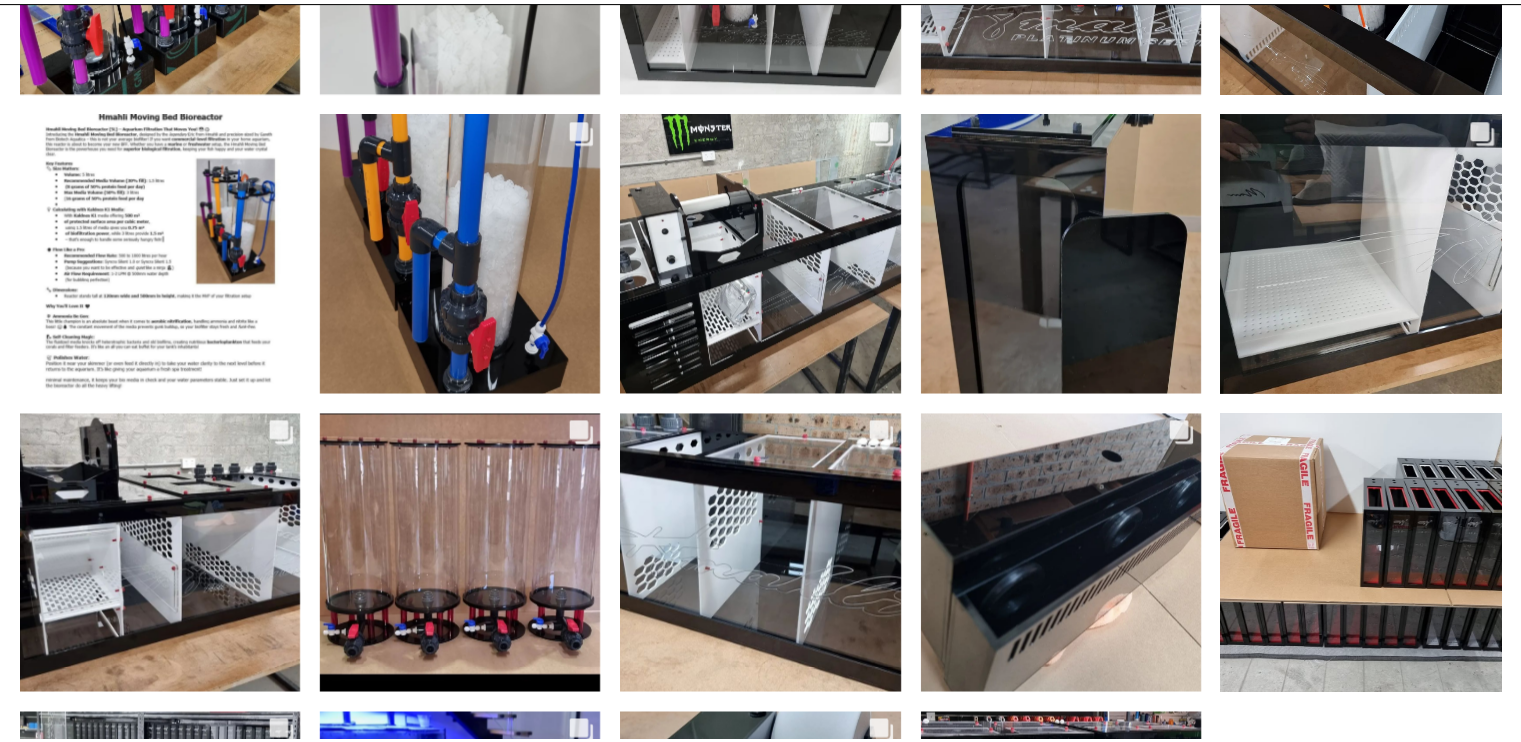 scroll, scrollTop: 4744, scrollLeft: 0, axis: vertical 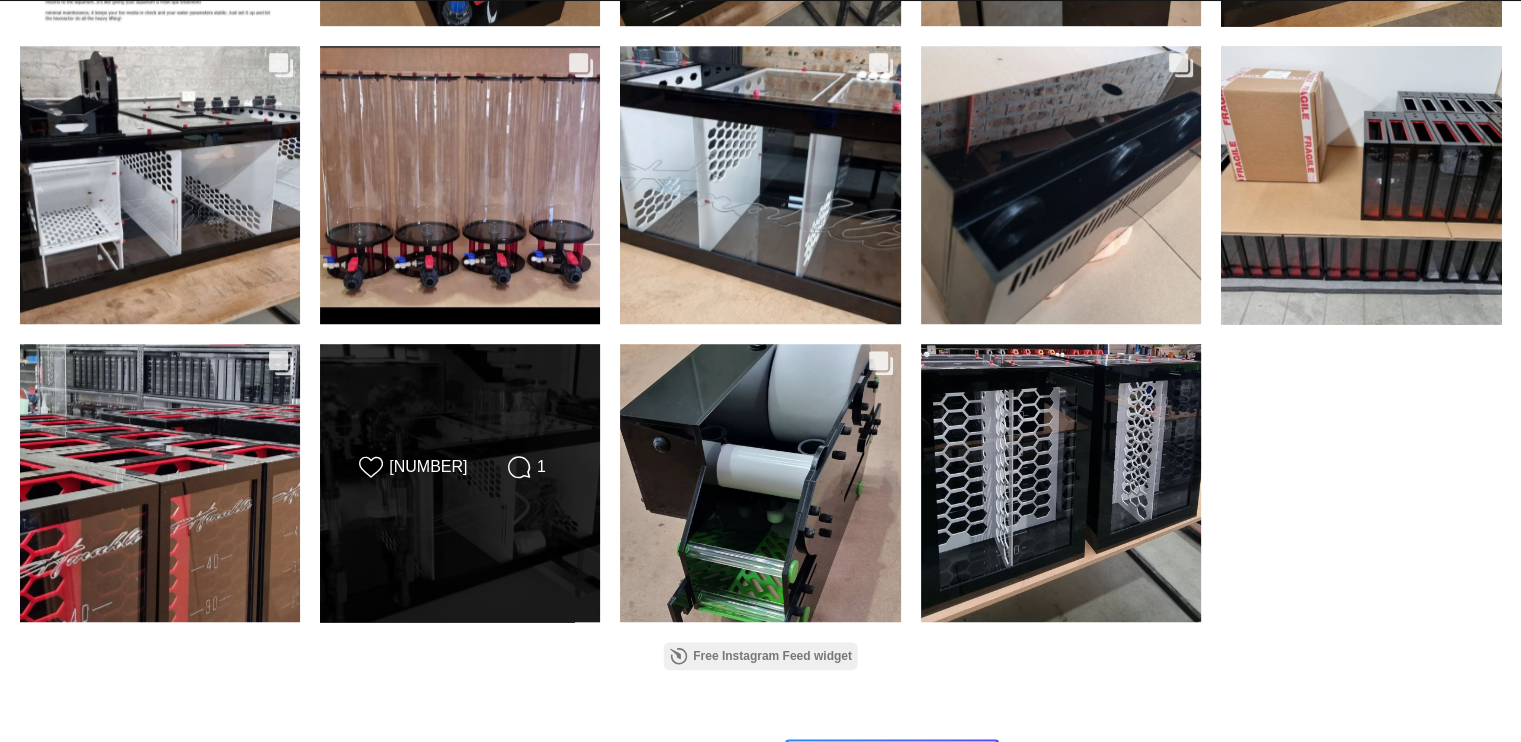 click on "Likes Count
[NUMBER]
Comments Count
[NUMBER]" at bounding box center (460, 482) 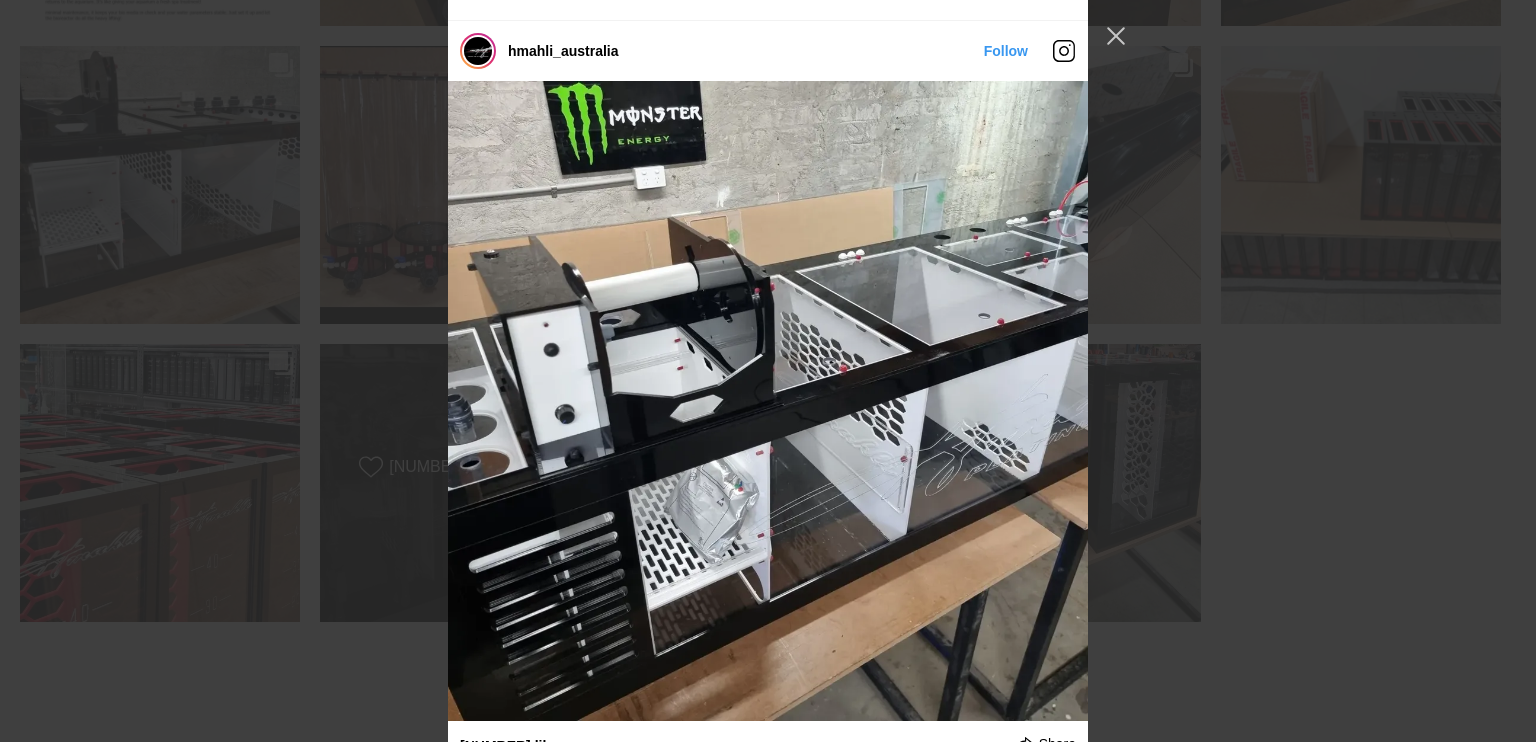 scroll, scrollTop: 10900, scrollLeft: 0, axis: vertical 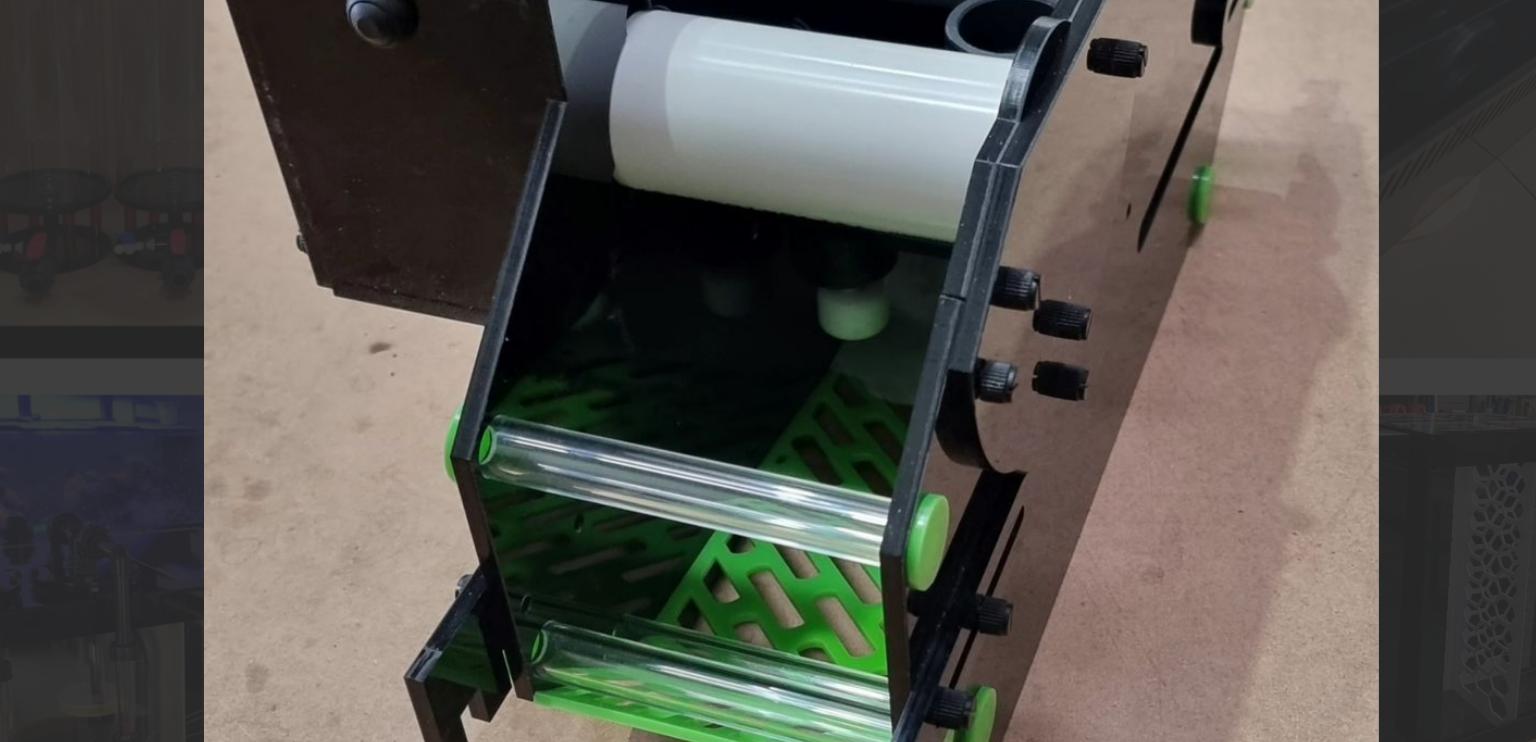 click at bounding box center [1064, -472] 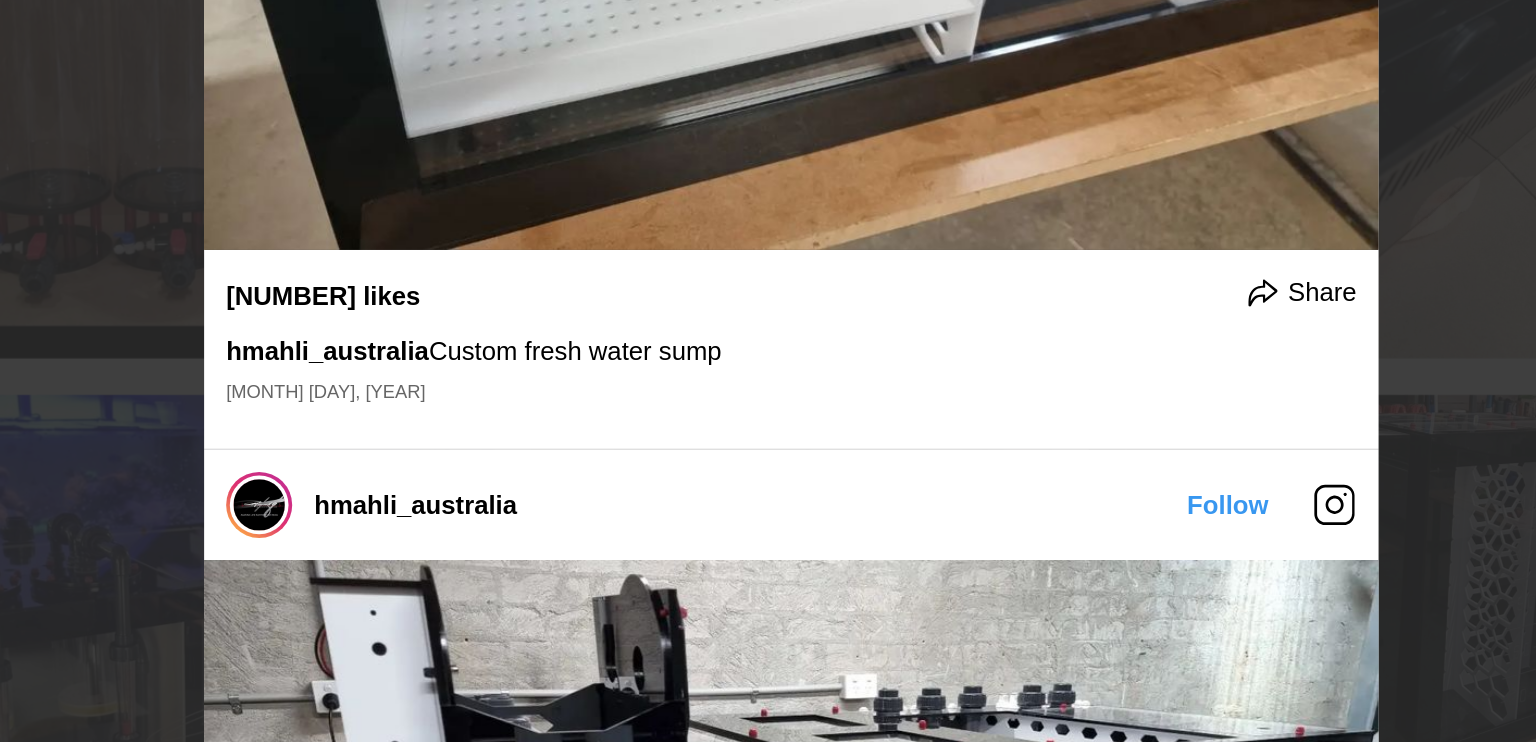 scroll, scrollTop: 6773, scrollLeft: 0, axis: vertical 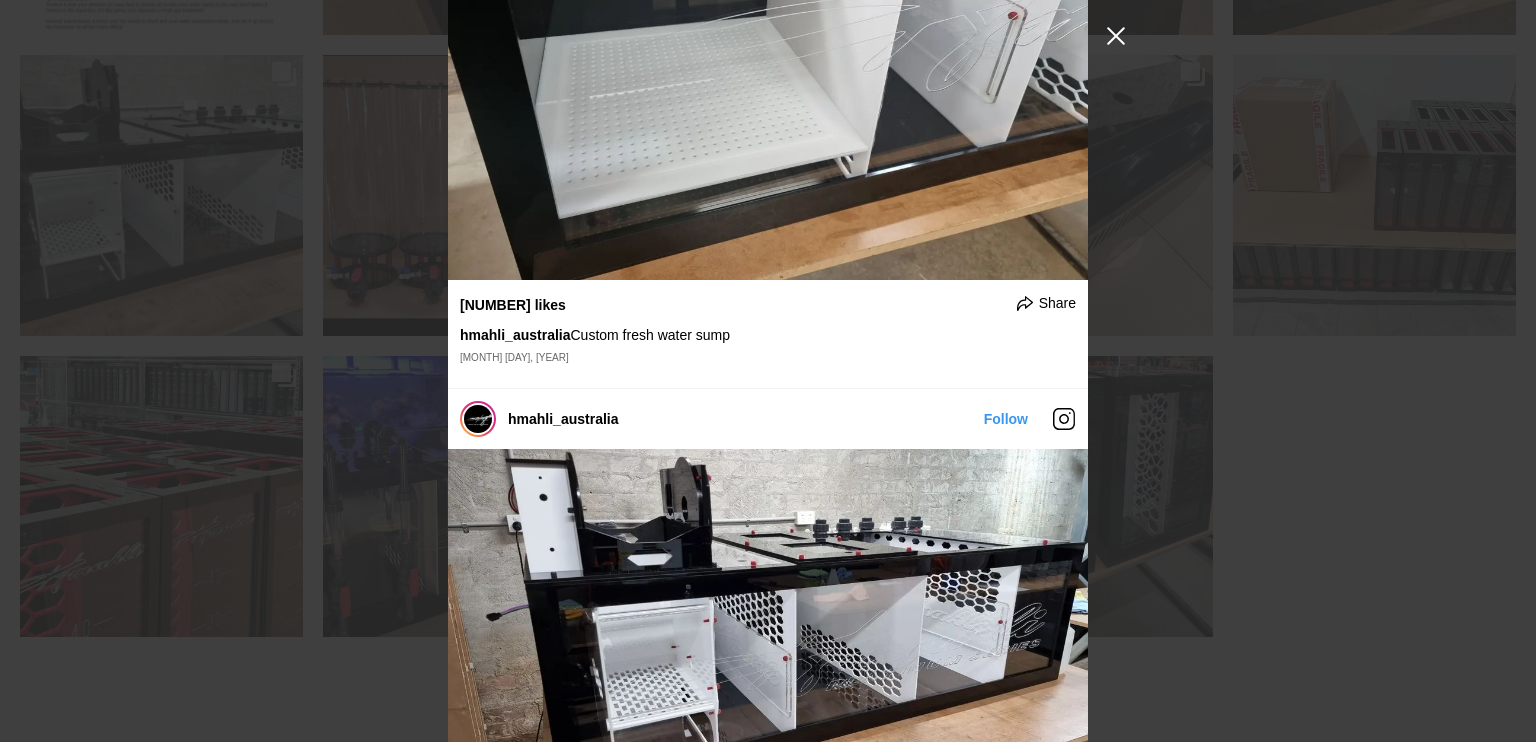 click at bounding box center (1116, 36) 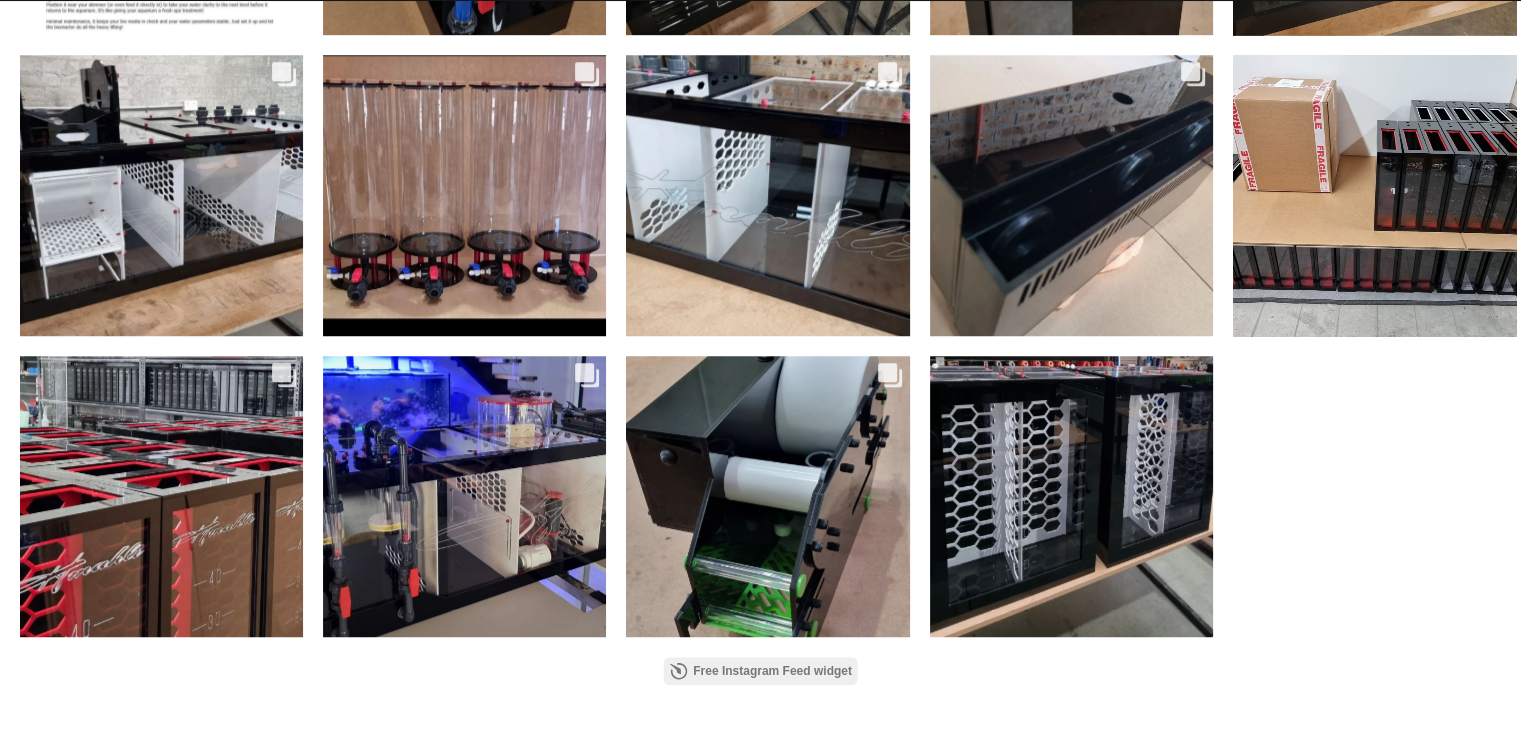 scroll, scrollTop: 5936, scrollLeft: 0, axis: vertical 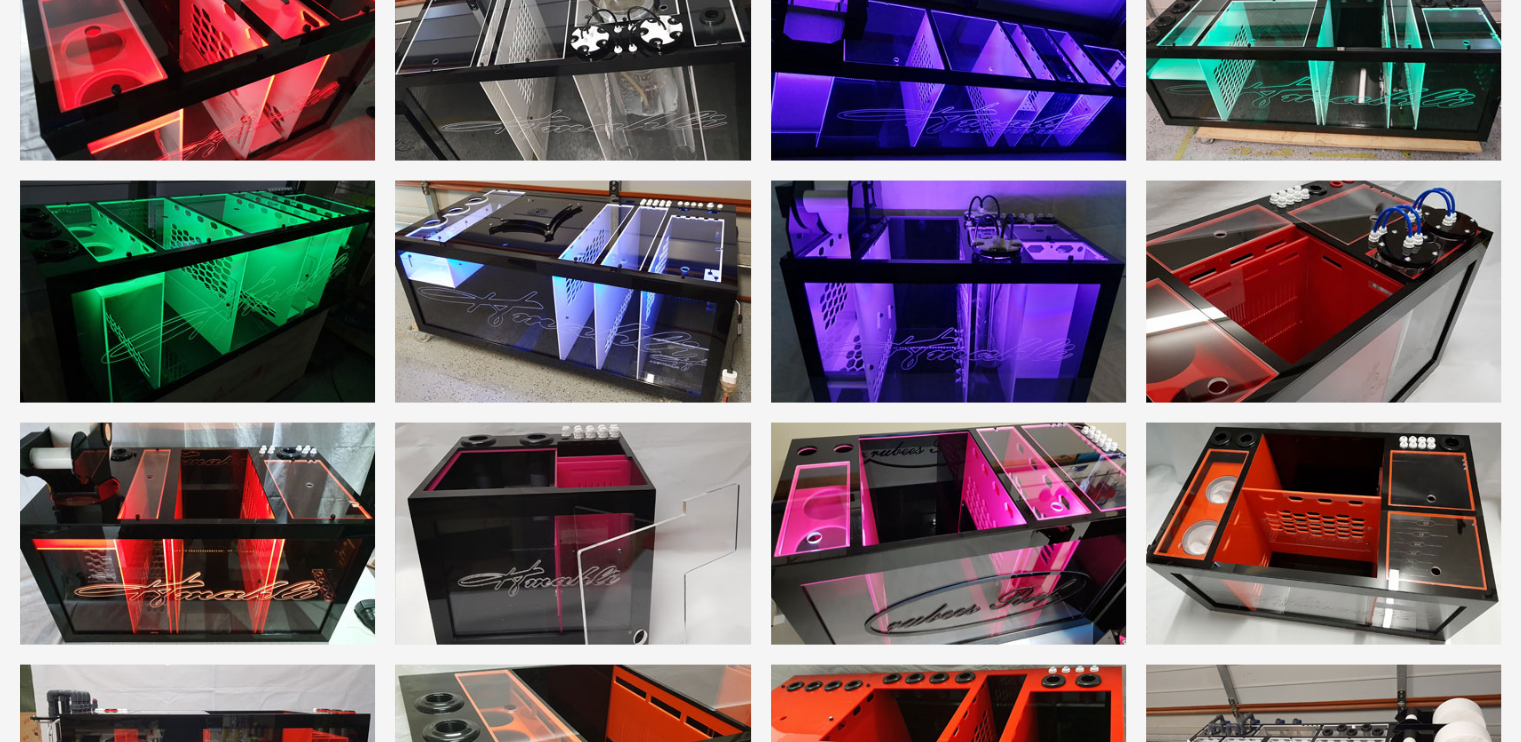 click at bounding box center (1323, 292) 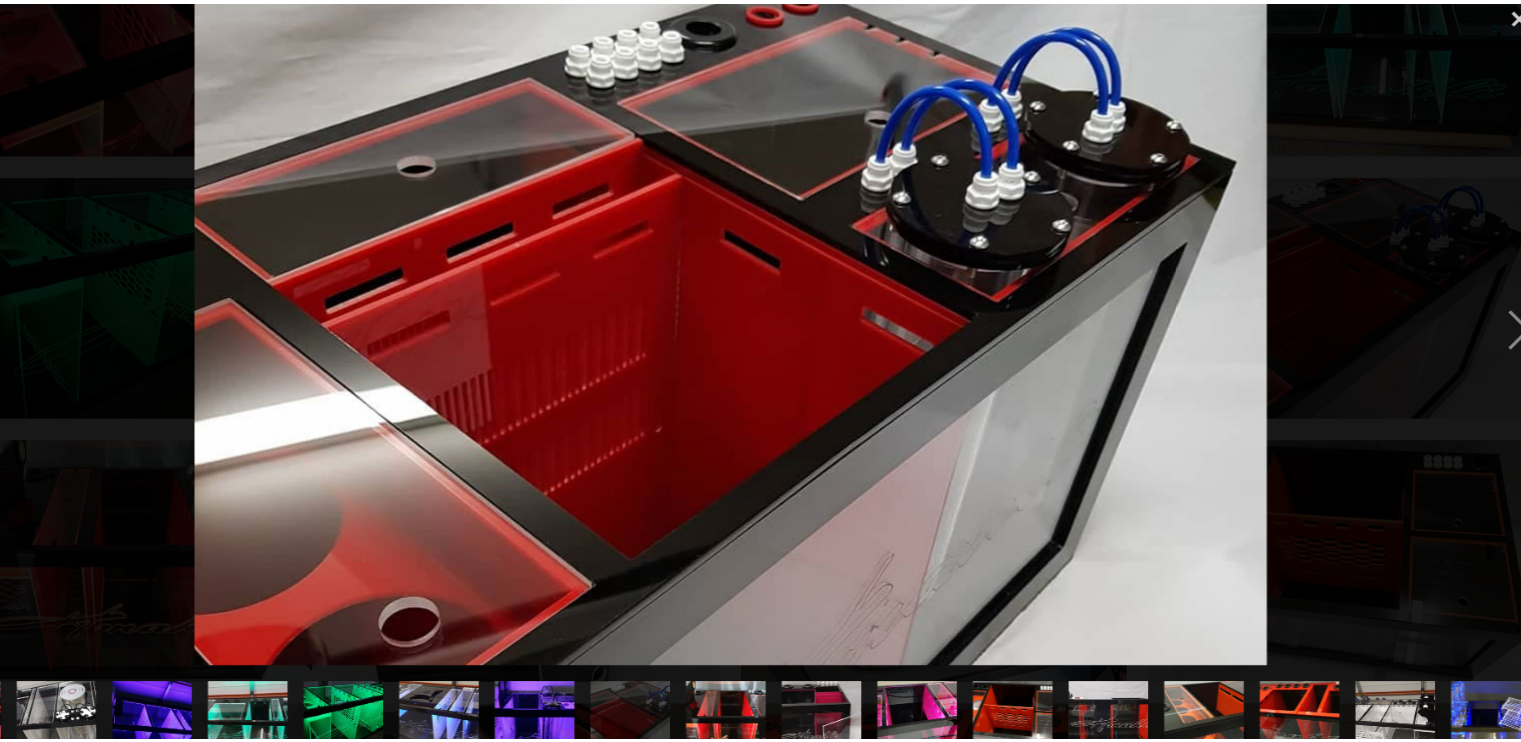 scroll, scrollTop: 3980, scrollLeft: 0, axis: vertical 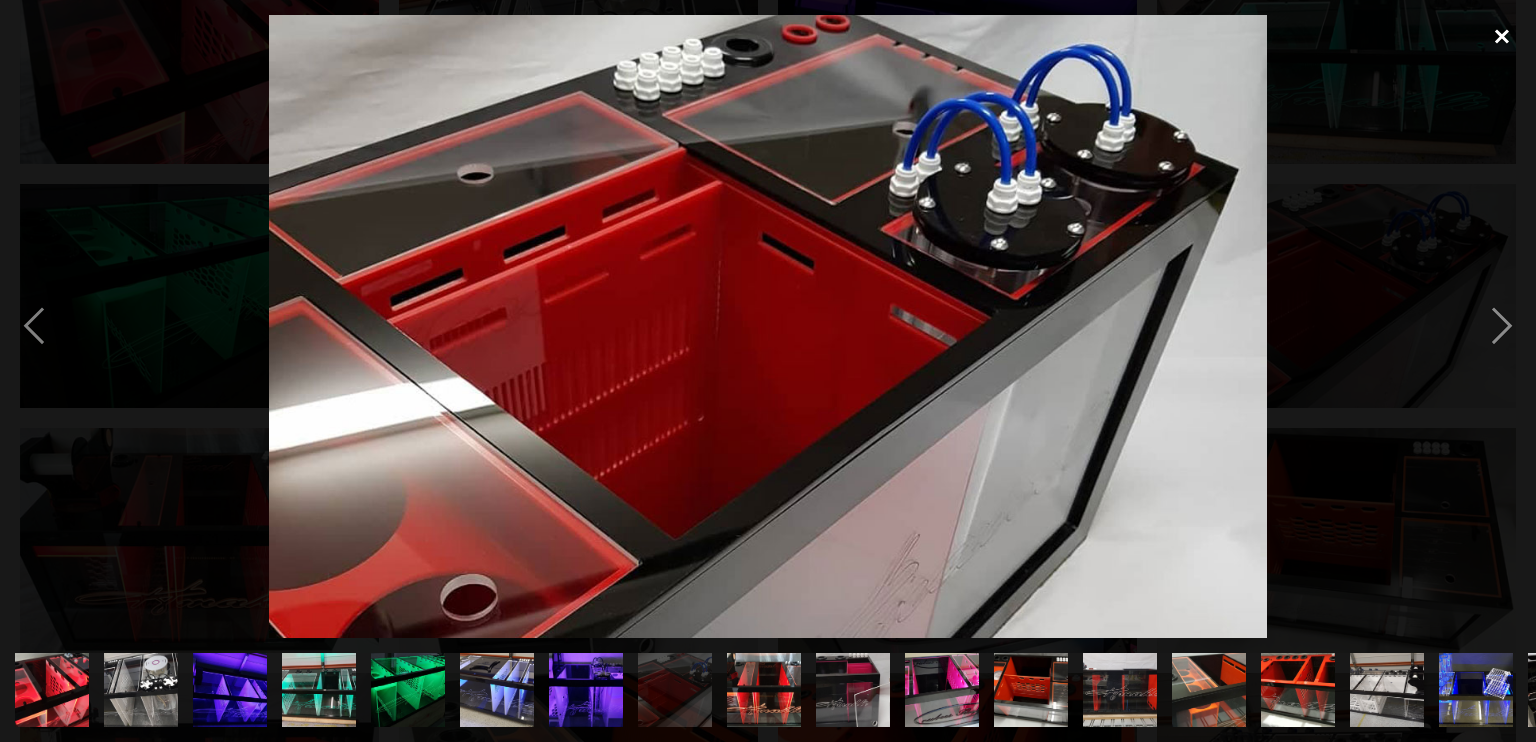 click at bounding box center (1502, 37) 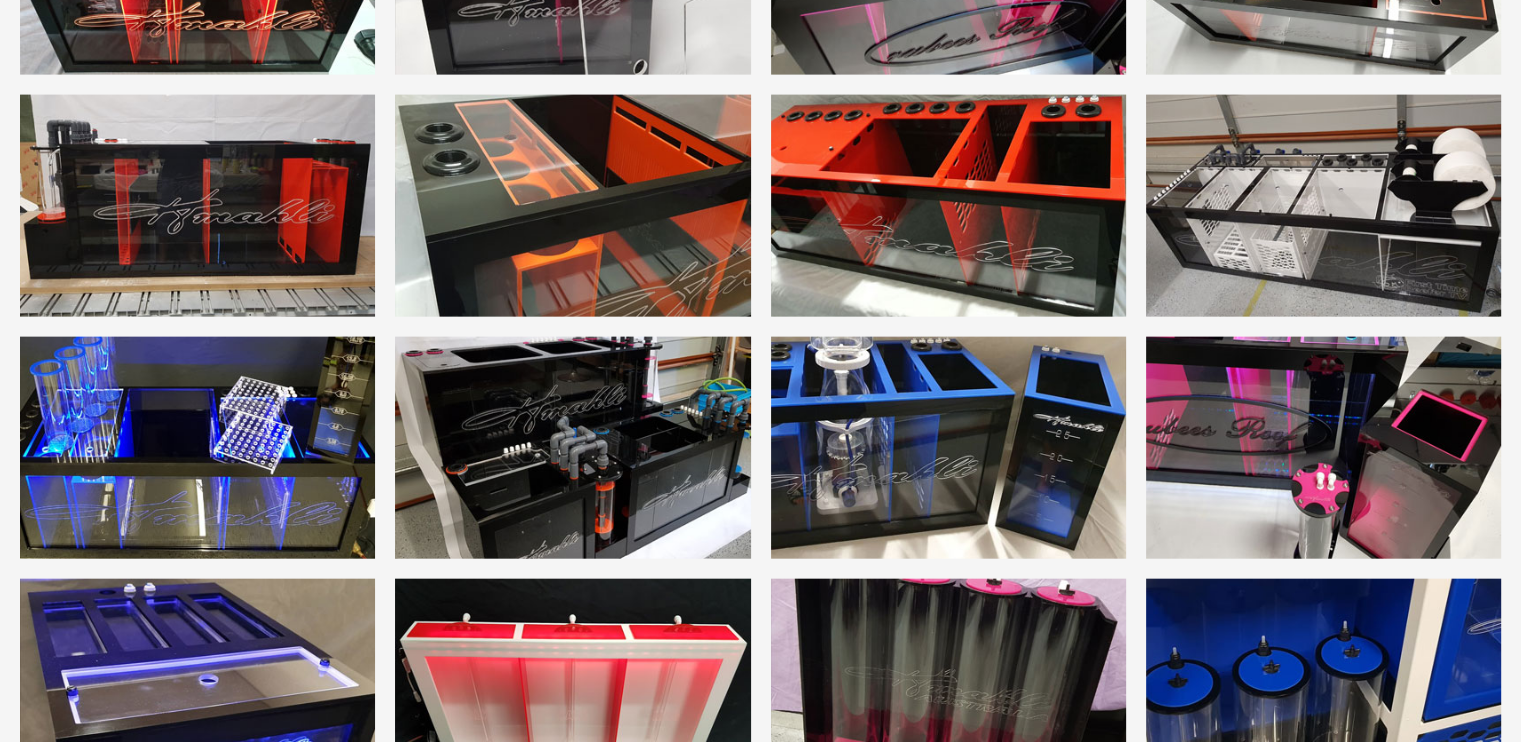 scroll, scrollTop: 4547, scrollLeft: 0, axis: vertical 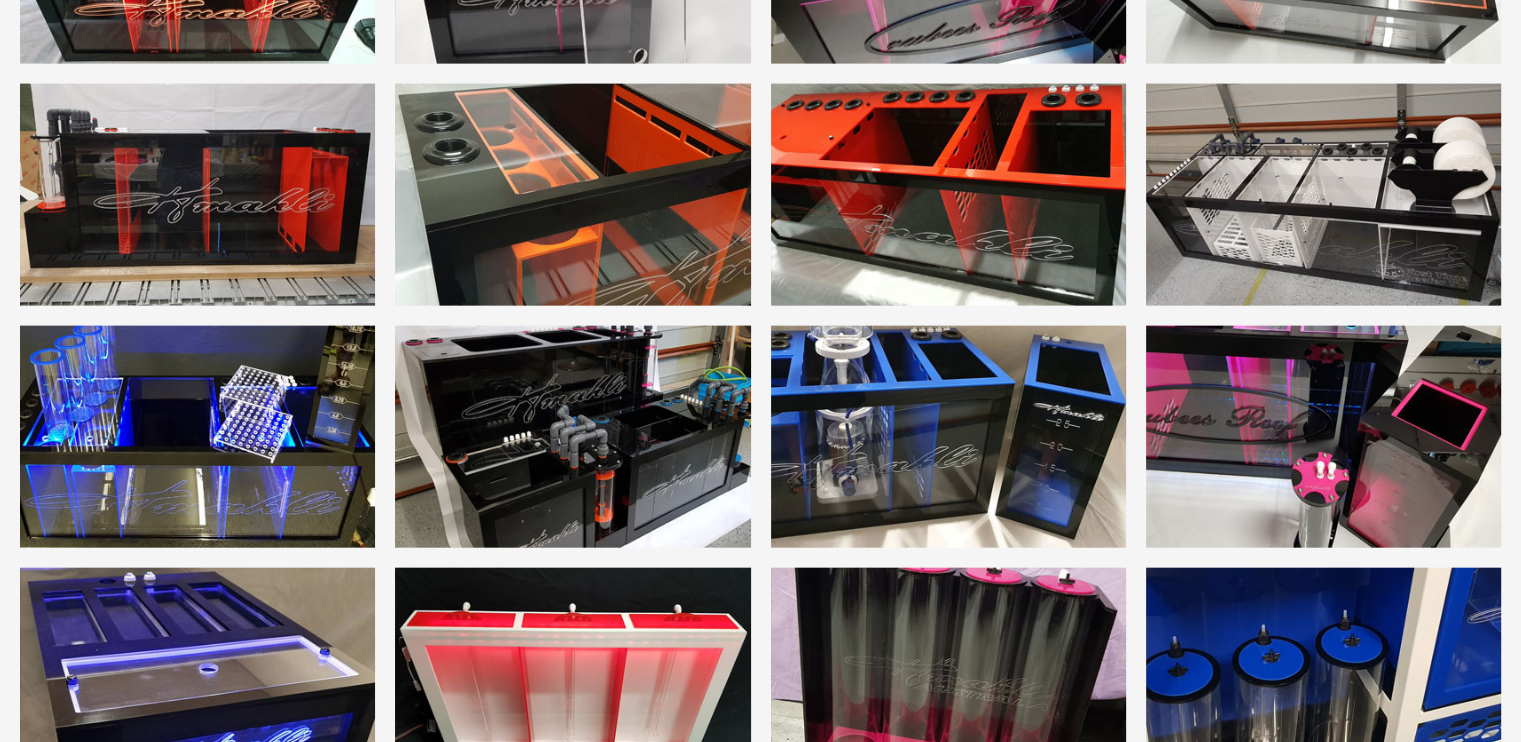 click at bounding box center [572, 437] 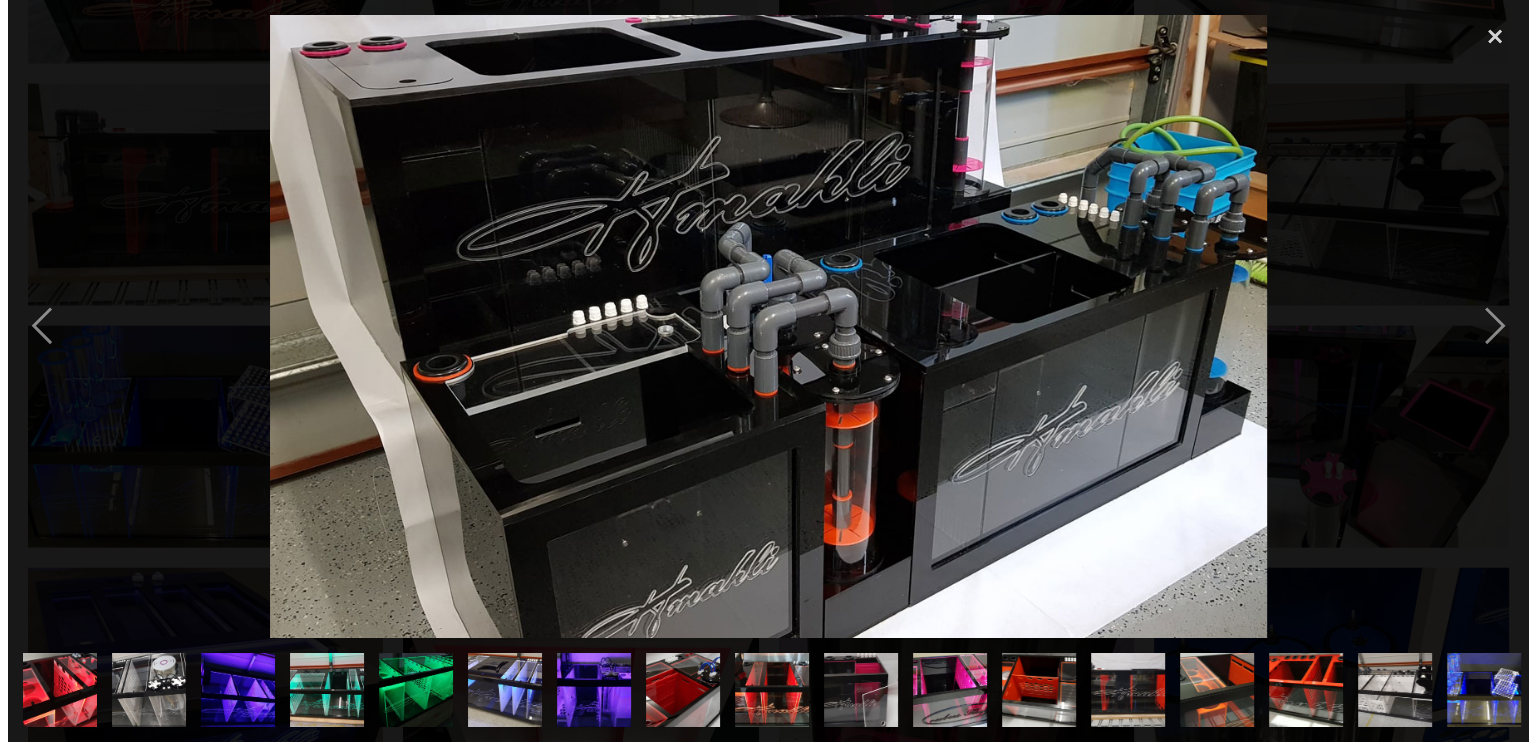 scroll, scrollTop: 4552, scrollLeft: 0, axis: vertical 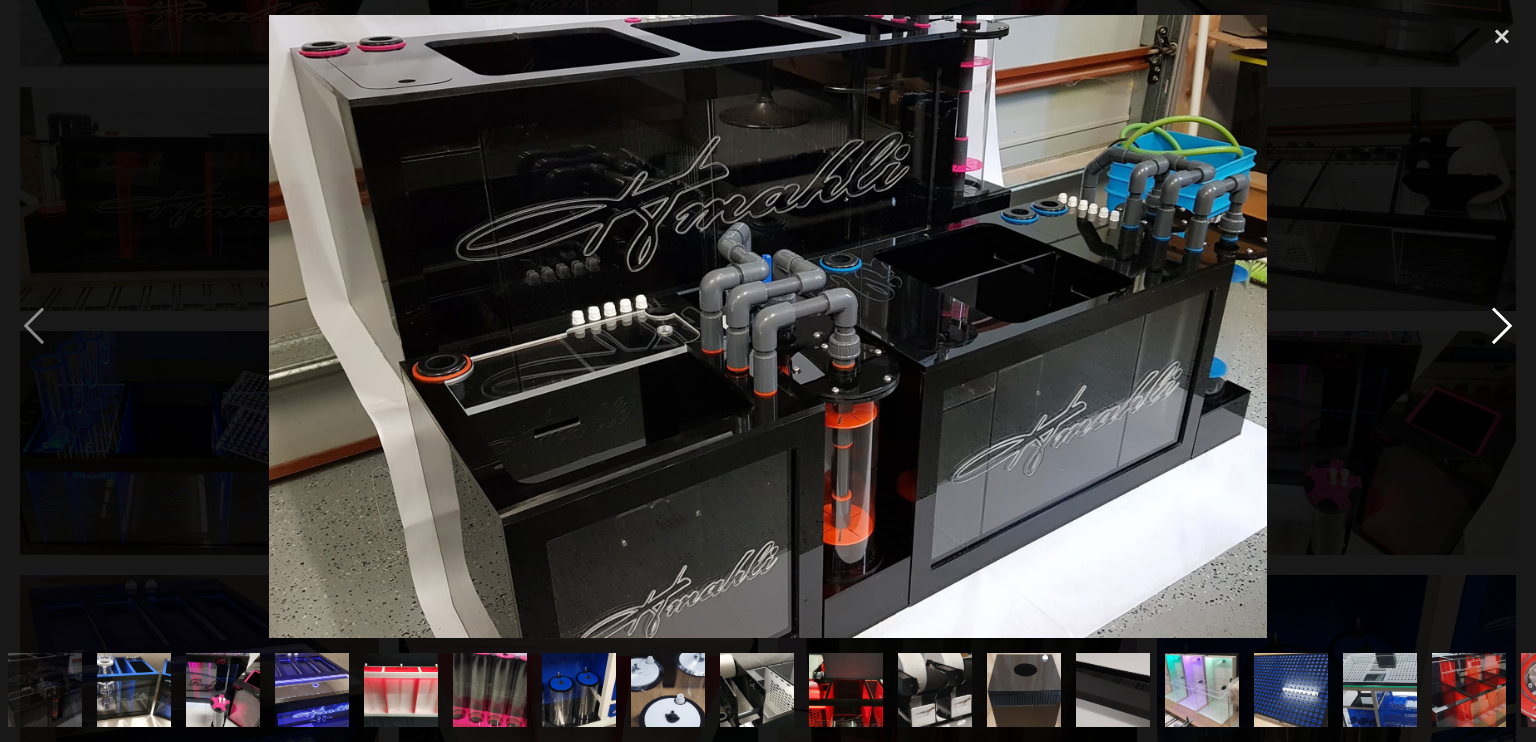 click at bounding box center [1502, 326] 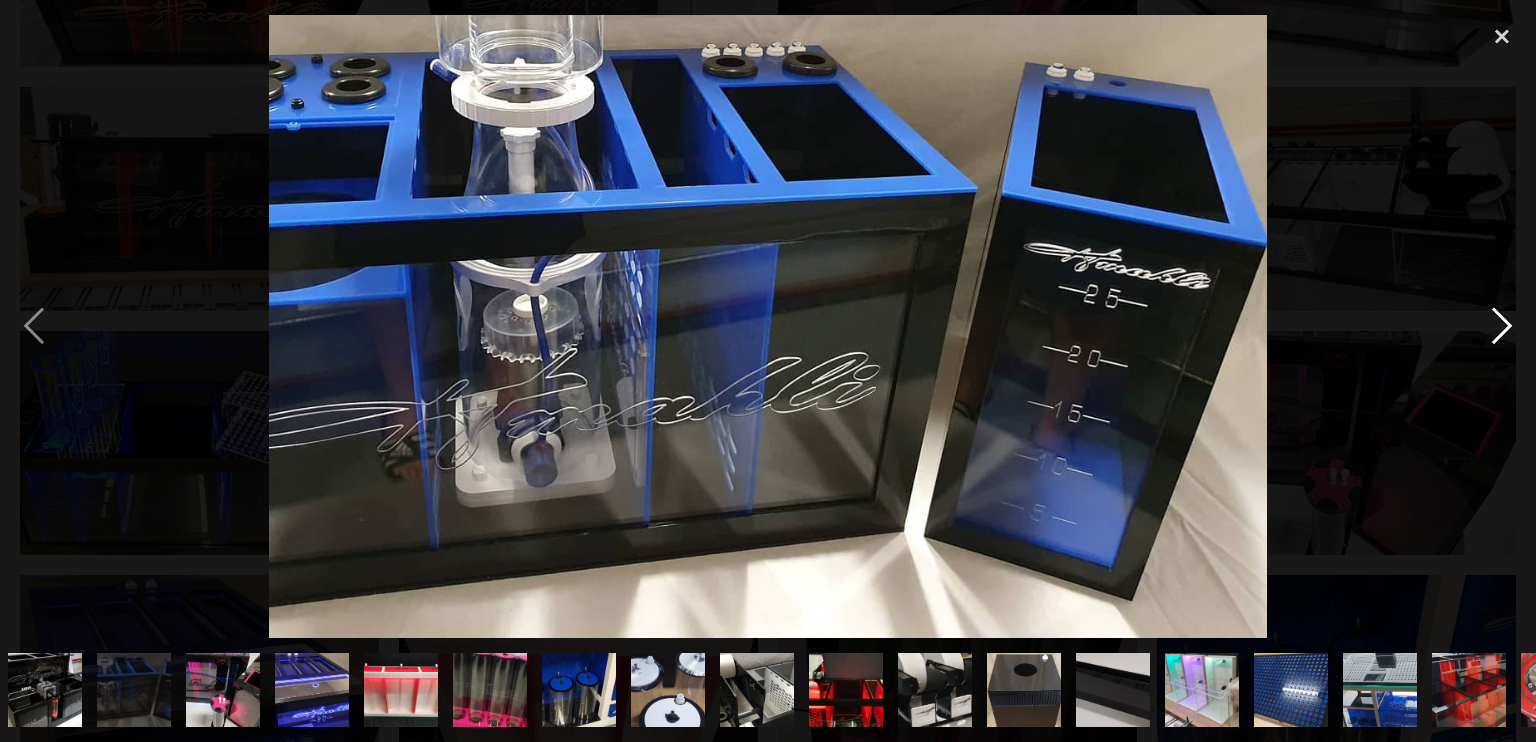 click at bounding box center (1502, 326) 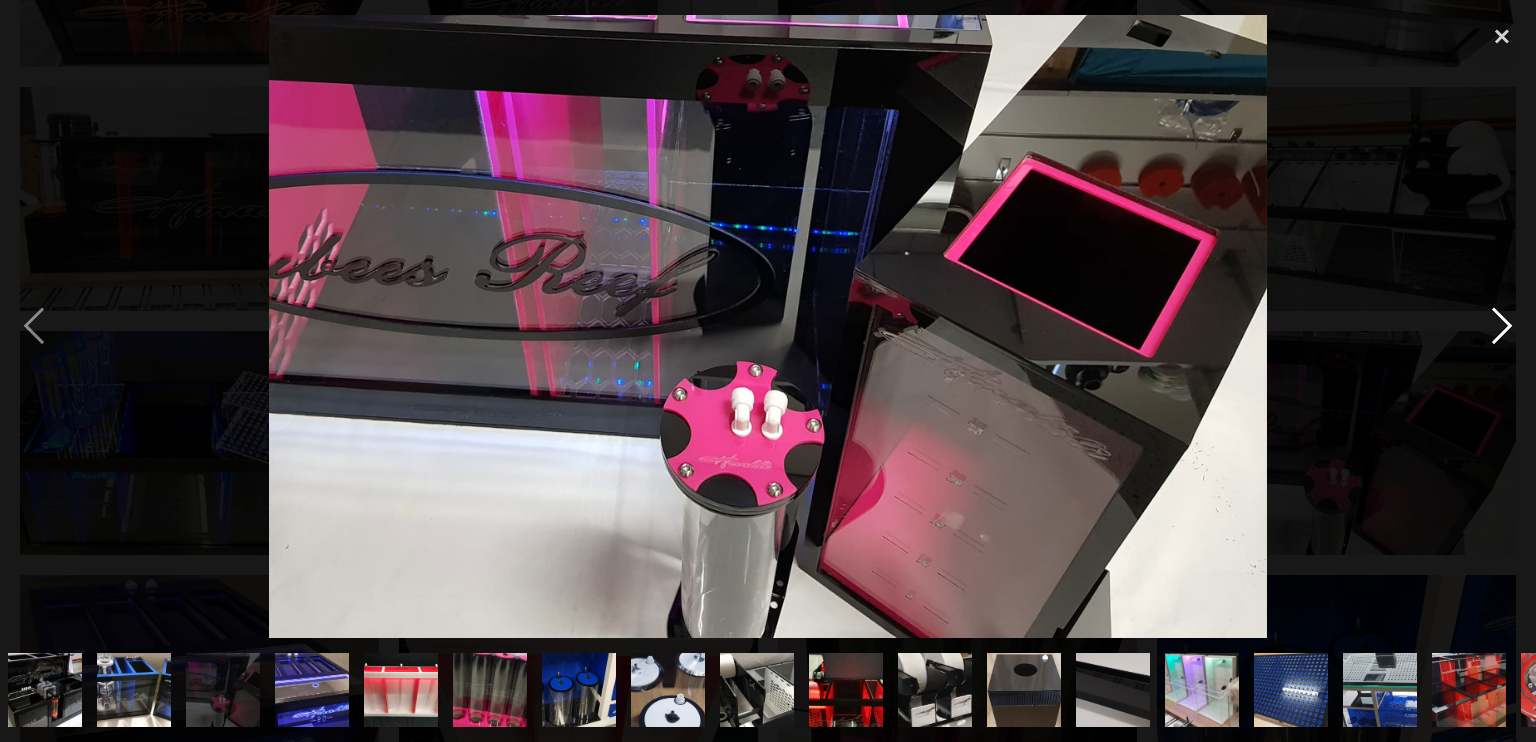 click at bounding box center [1502, 326] 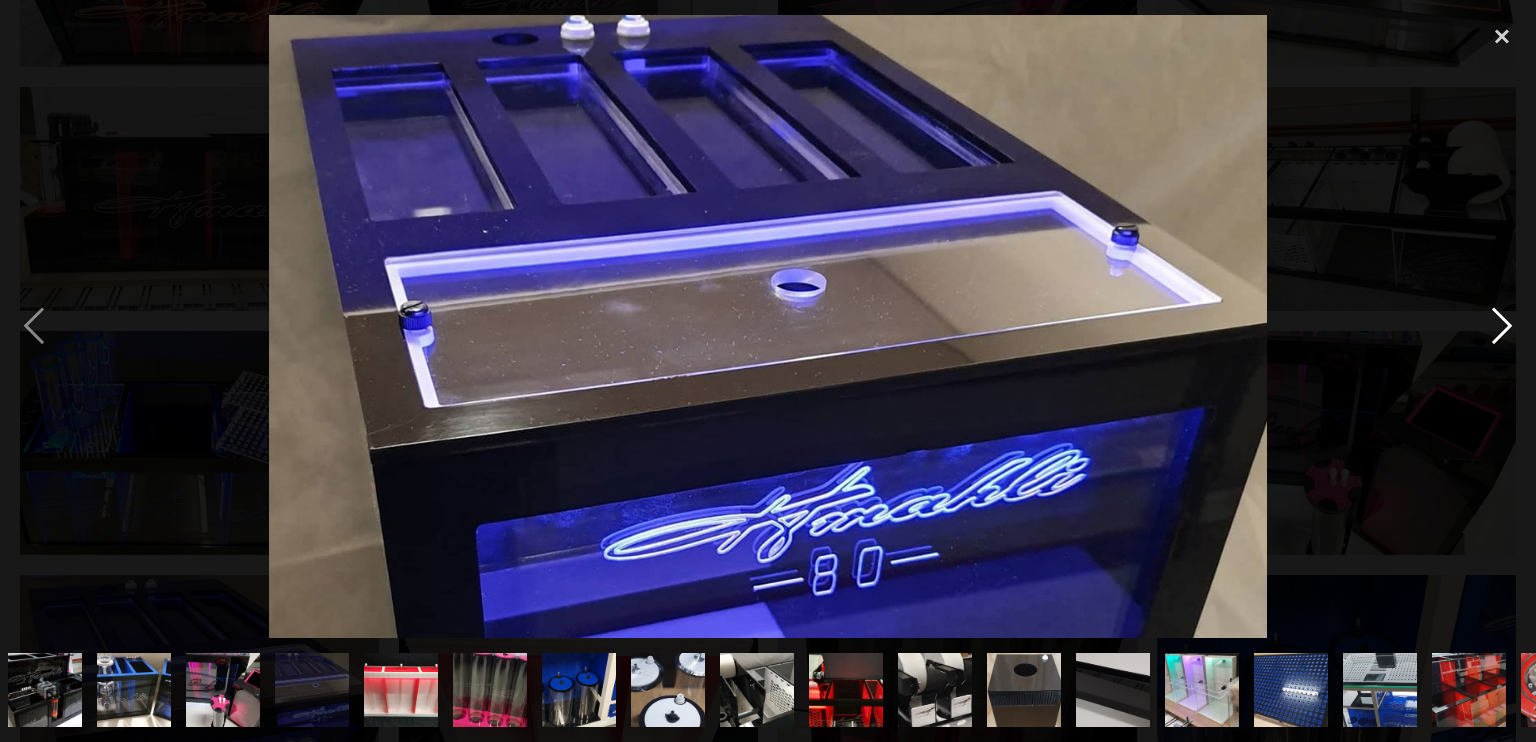 click at bounding box center (1502, 326) 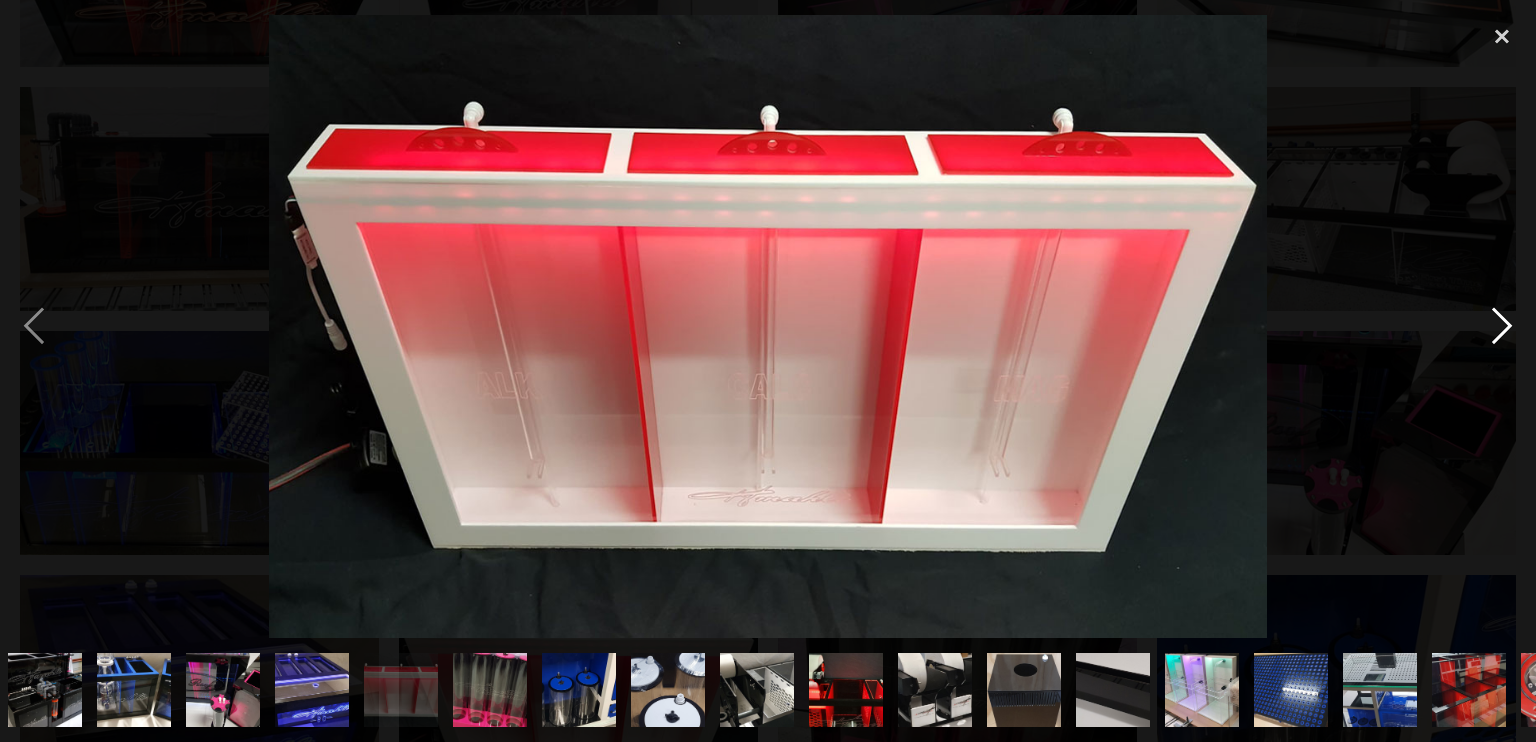 click at bounding box center [1502, 326] 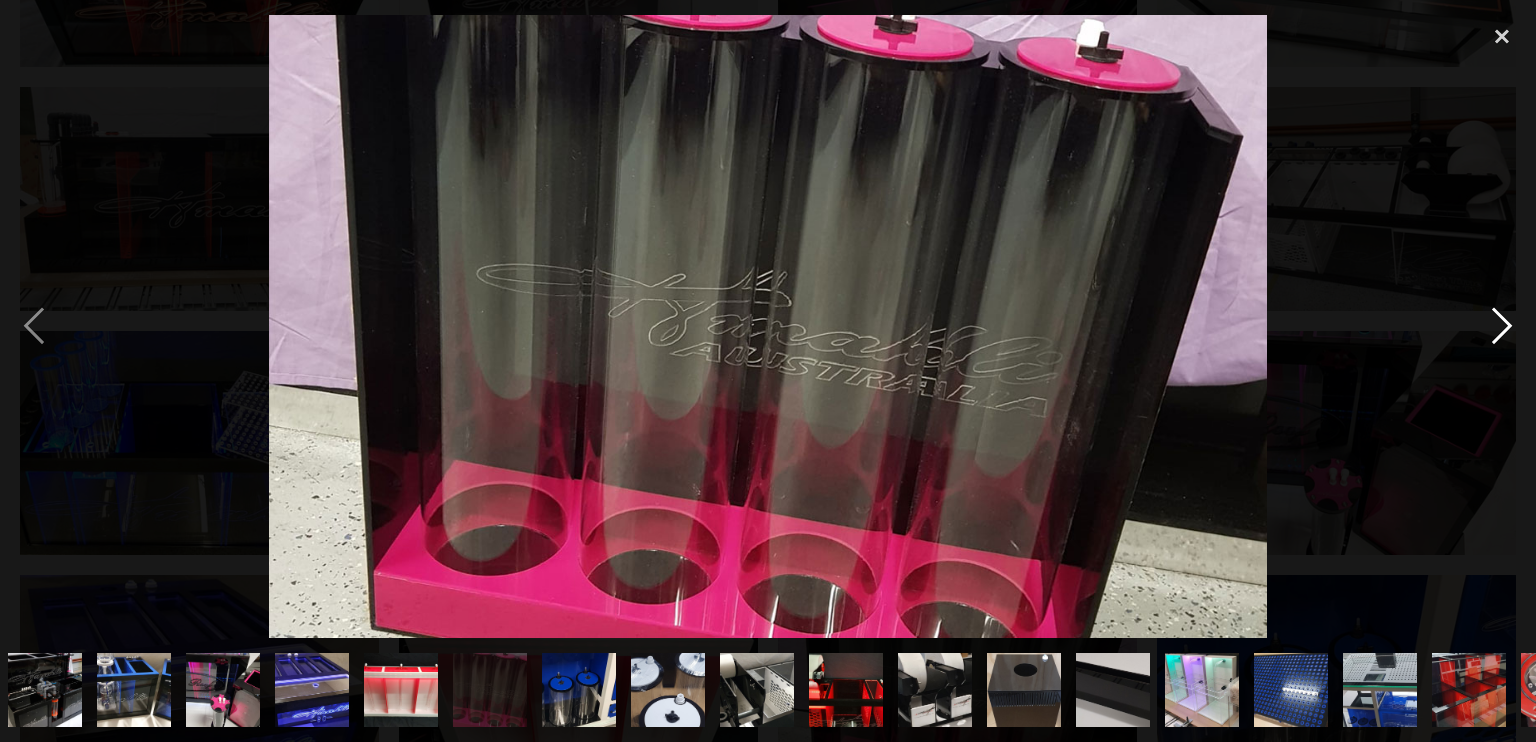 click at bounding box center [1502, 326] 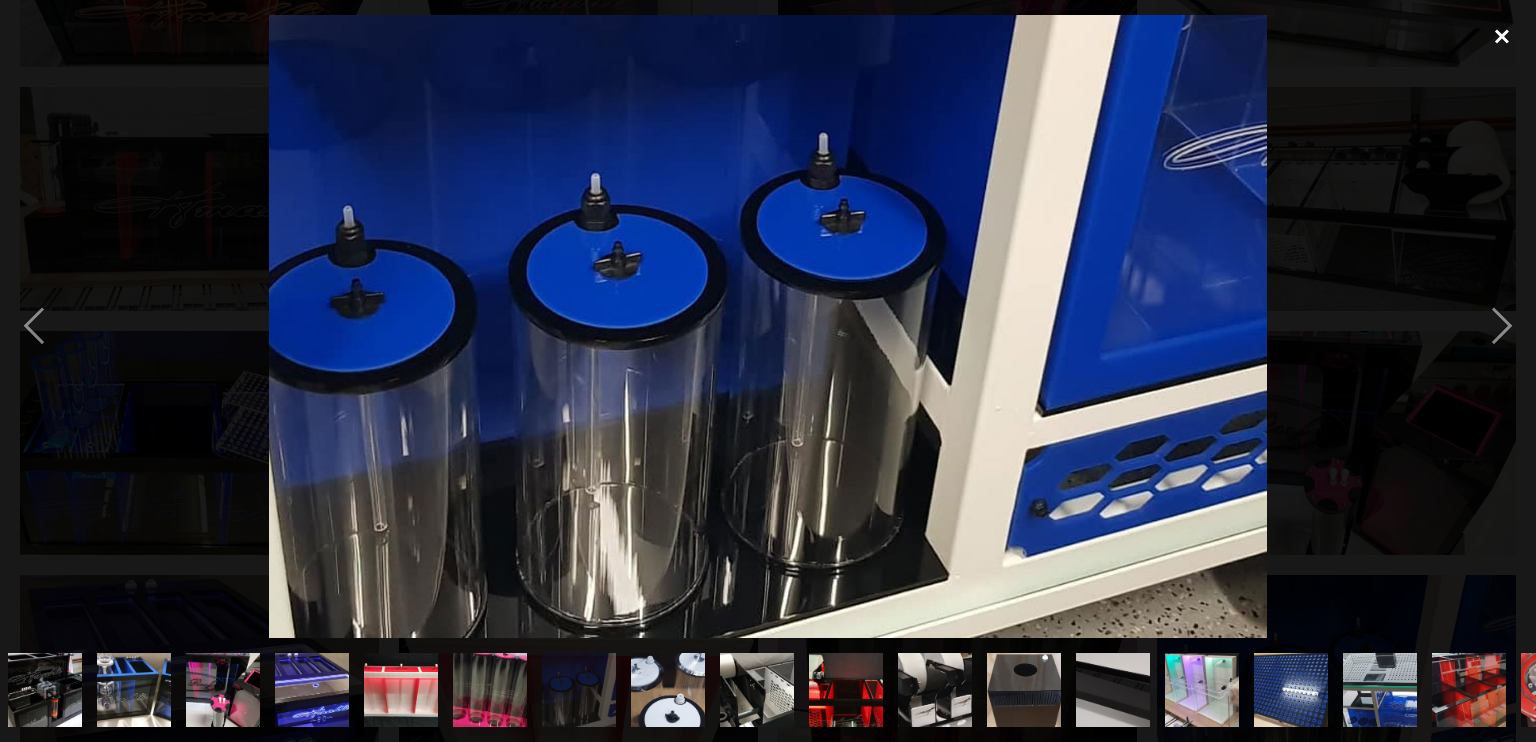 click at bounding box center (1502, 37) 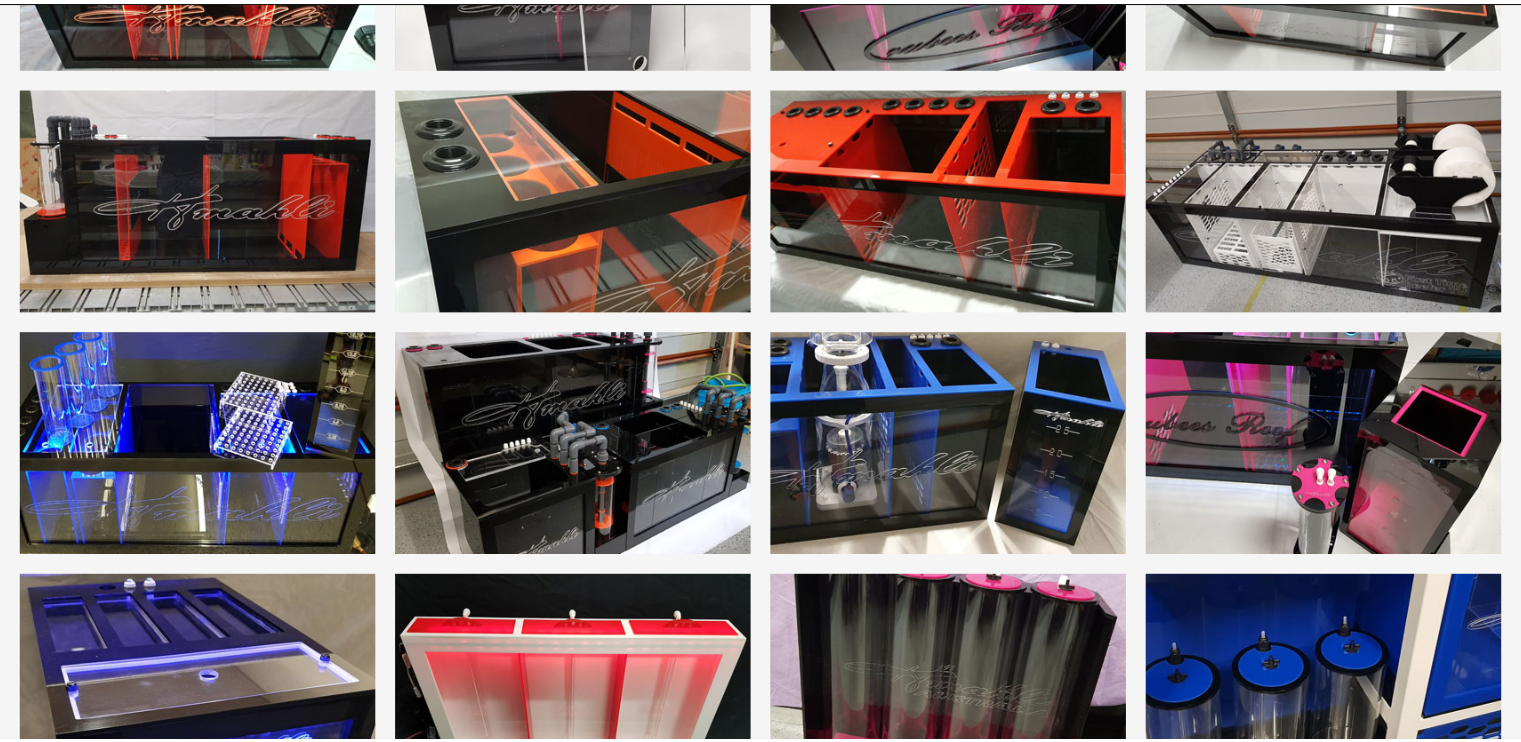 scroll, scrollTop: 4561, scrollLeft: 0, axis: vertical 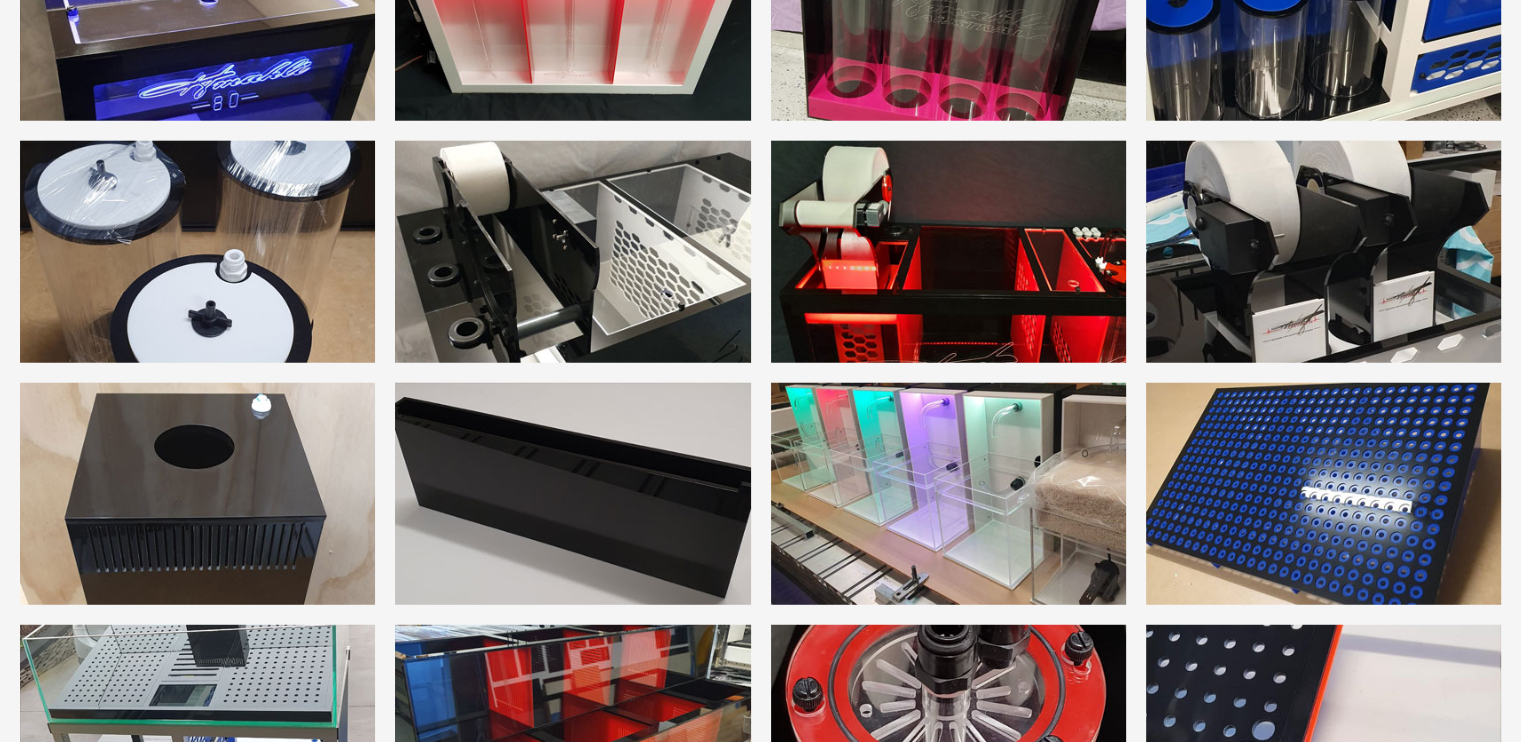 click at bounding box center (1323, 252) 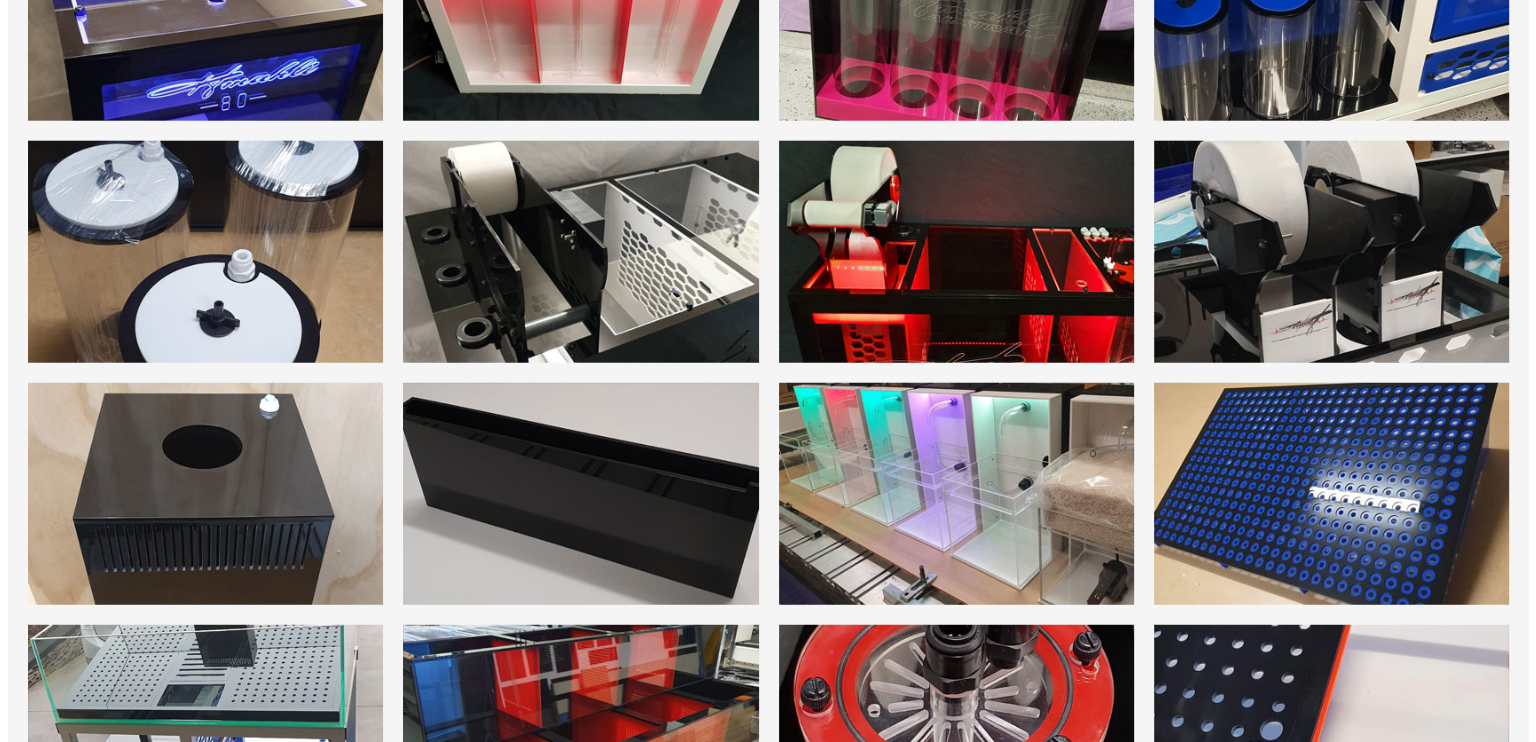 scroll, scrollTop: 5228, scrollLeft: 0, axis: vertical 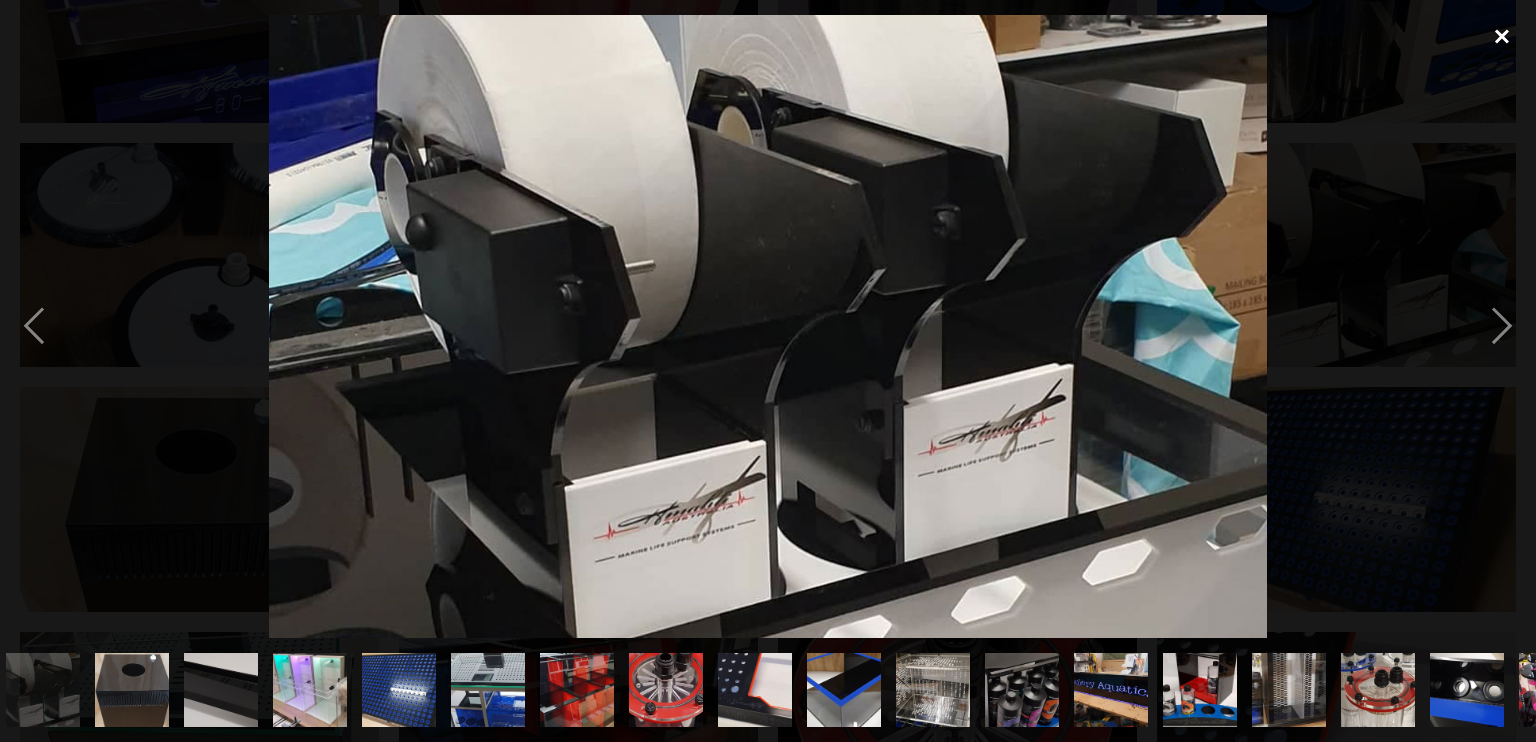 click at bounding box center (1502, 37) 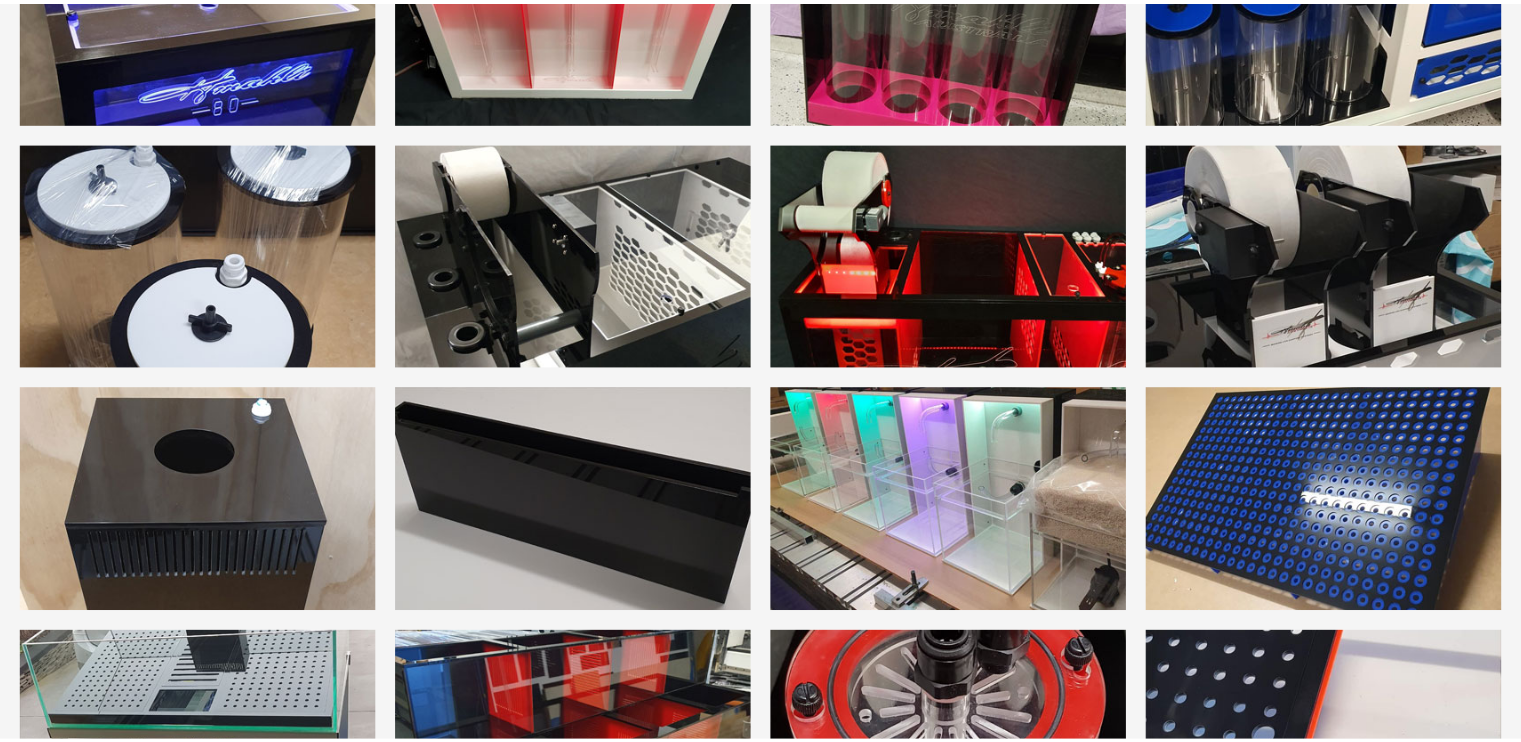 scroll, scrollTop: 5231, scrollLeft: 0, axis: vertical 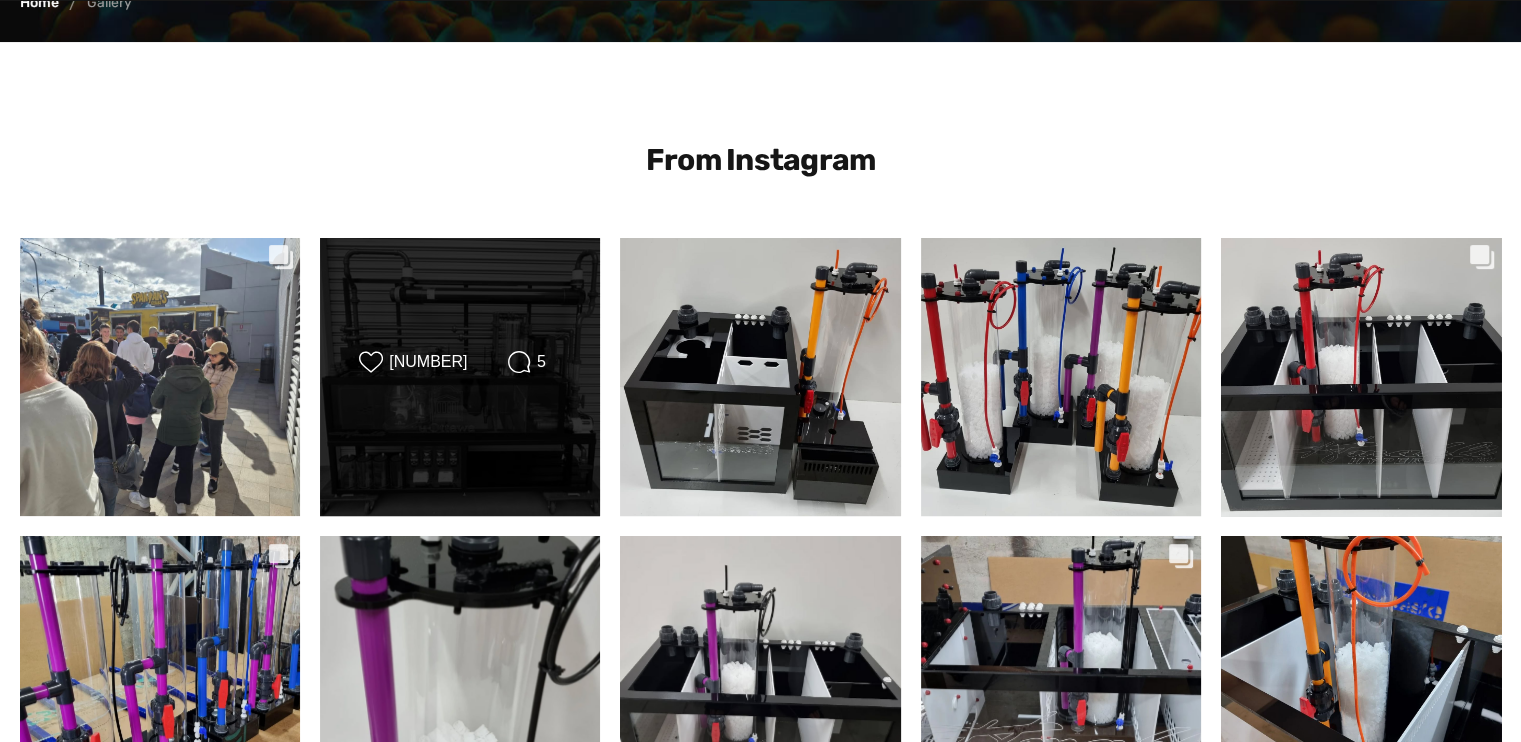 click on "Likes Count
[NUMBER]
Comments Count
[NUMBER]" at bounding box center [460, 377] 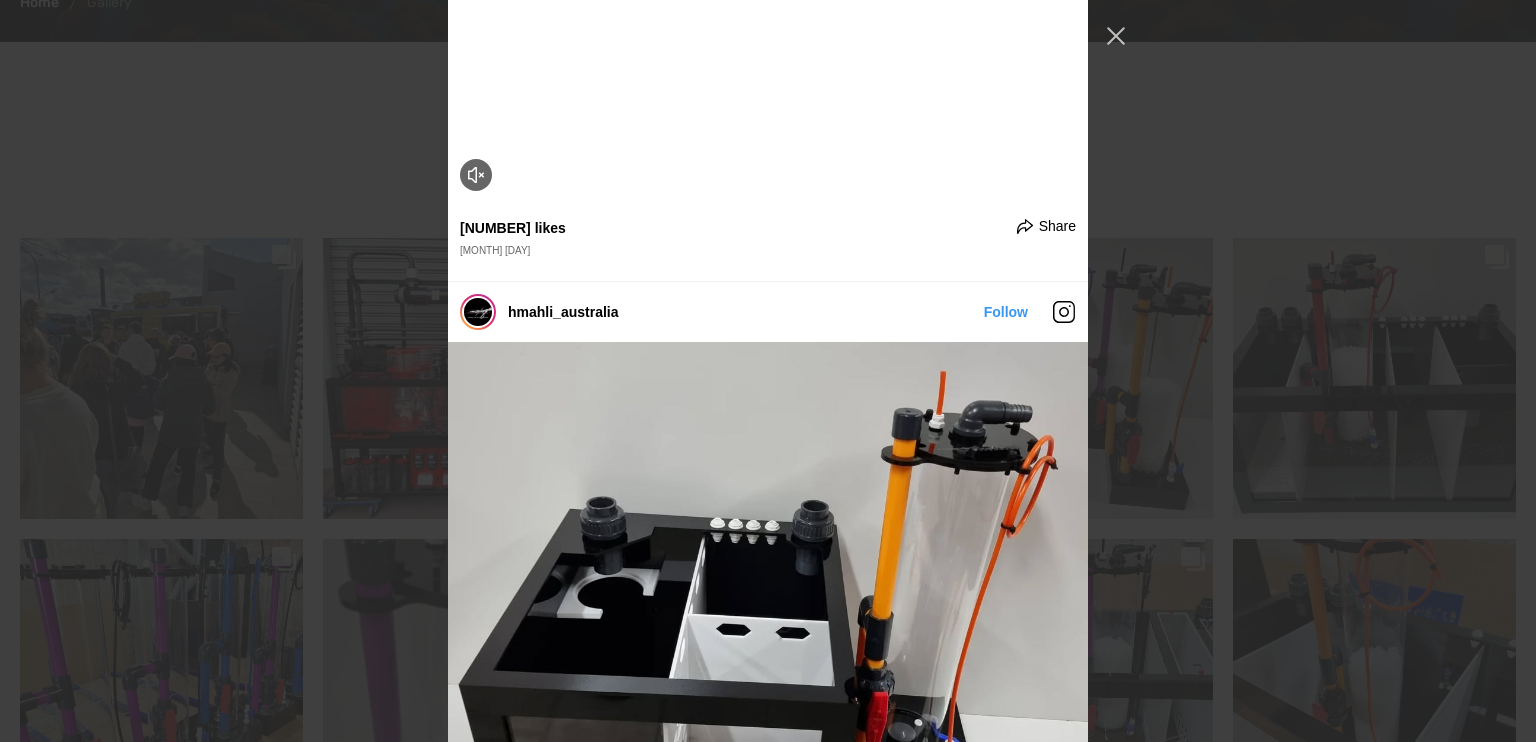 scroll, scrollTop: 503, scrollLeft: 0, axis: vertical 